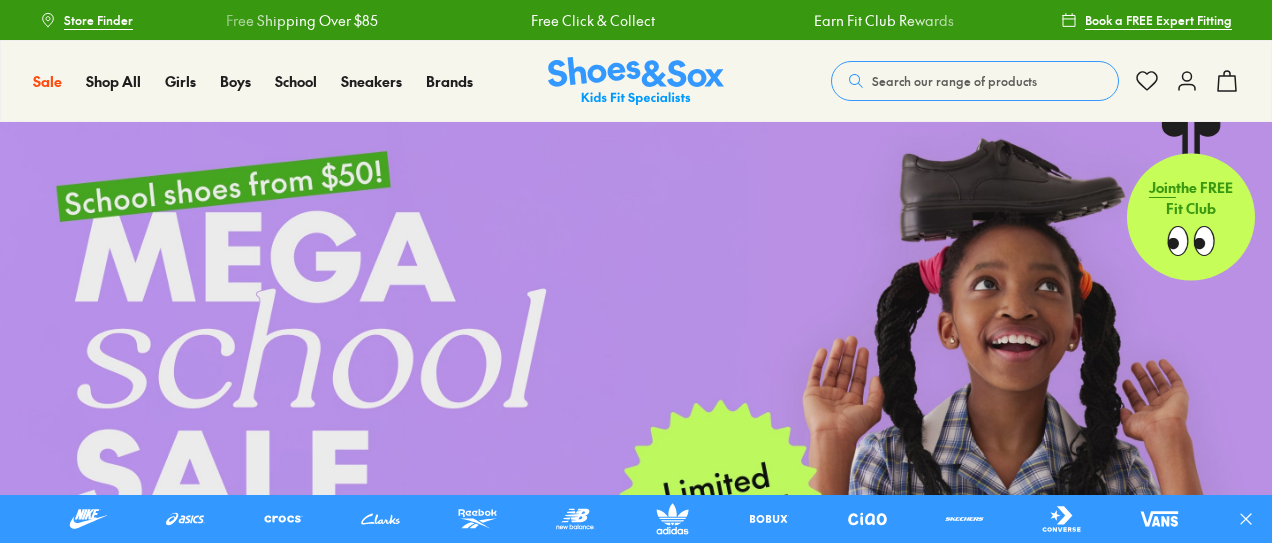 scroll, scrollTop: 0, scrollLeft: 0, axis: both 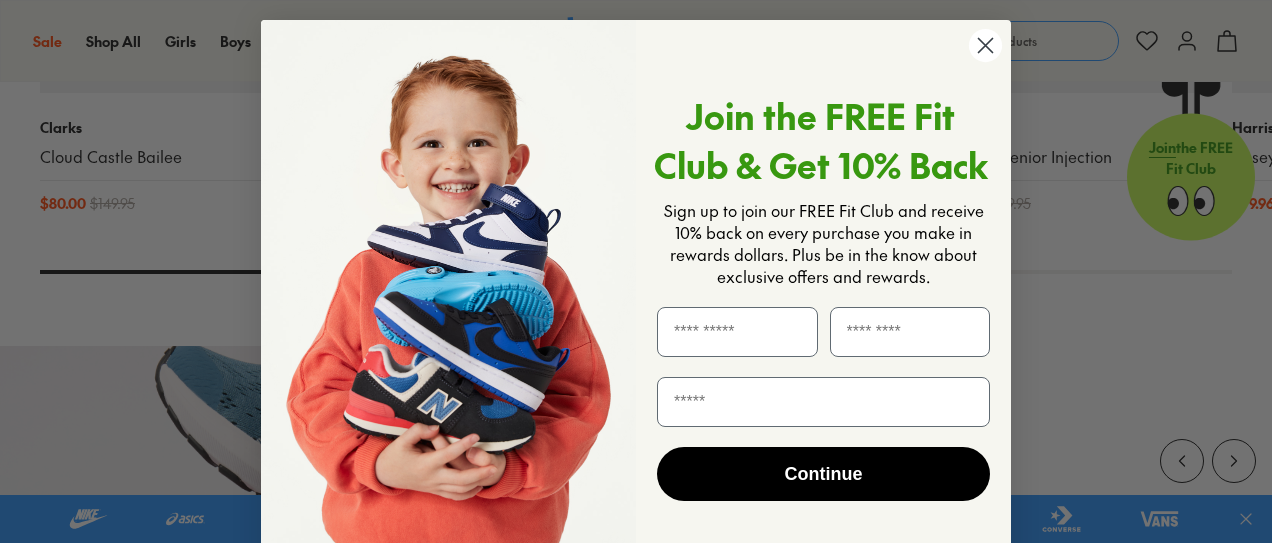 click 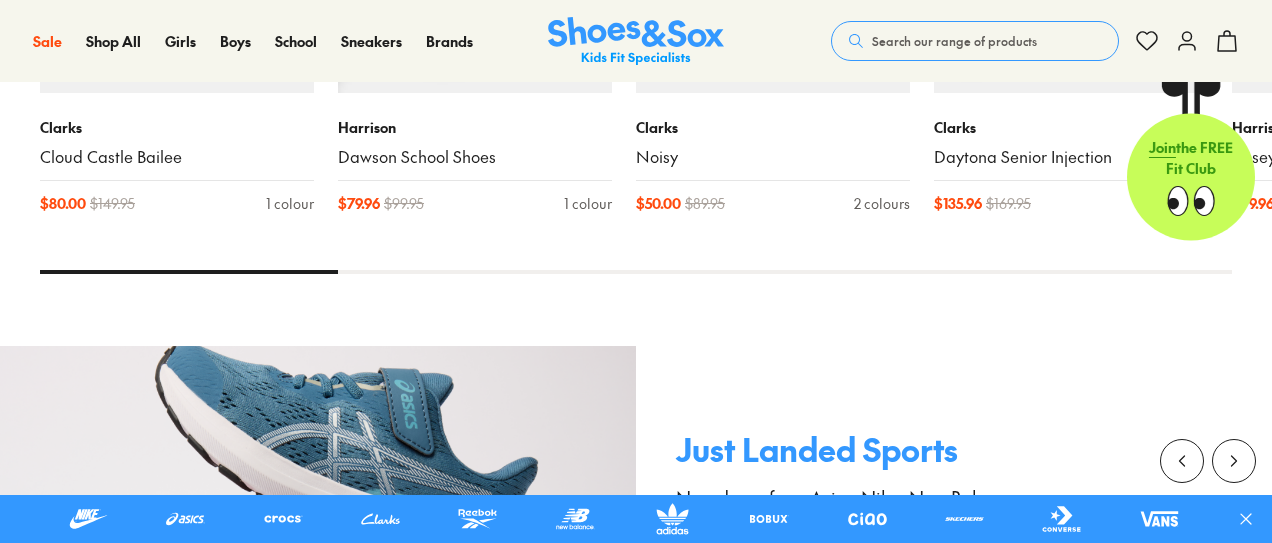 click on "Search our range of products" at bounding box center (954, 41) 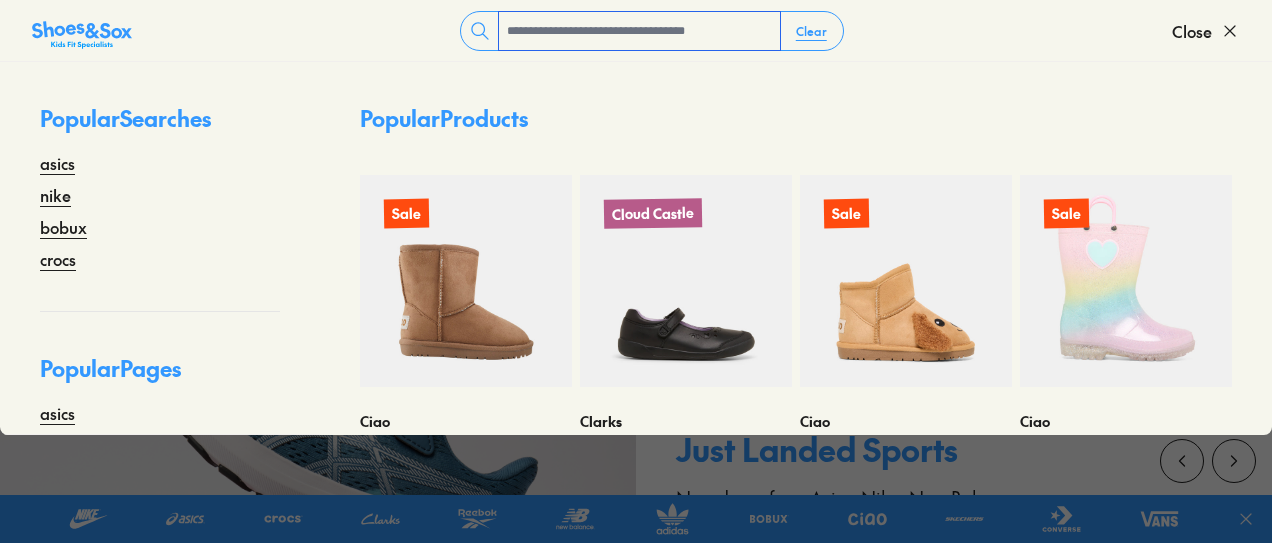 click at bounding box center [639, 31] 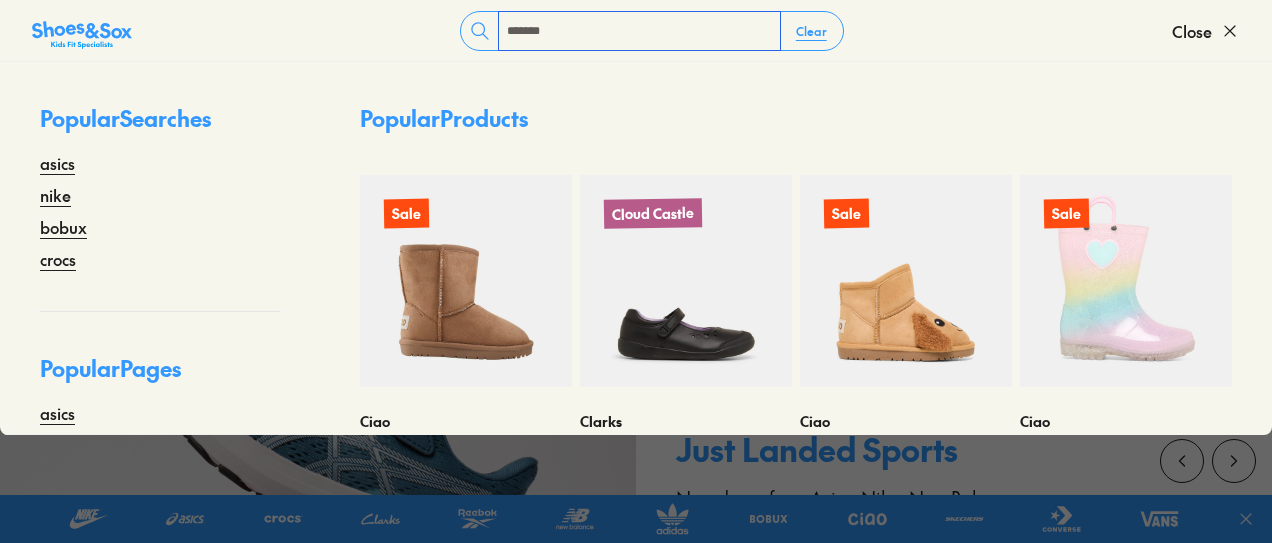 scroll, scrollTop: 1327, scrollLeft: 0, axis: vertical 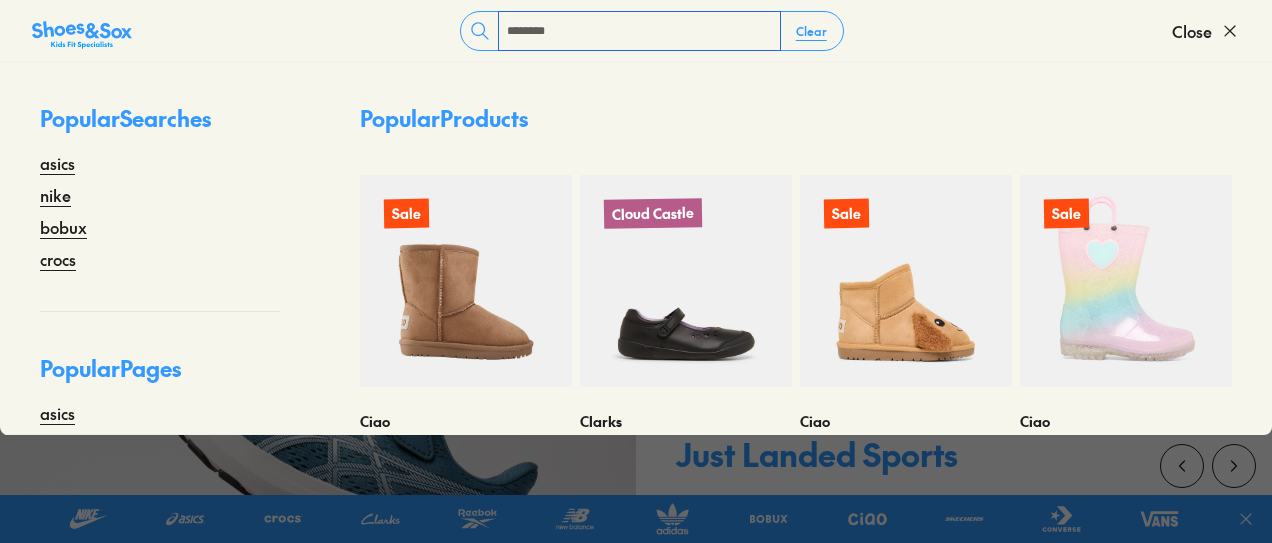 type on "********" 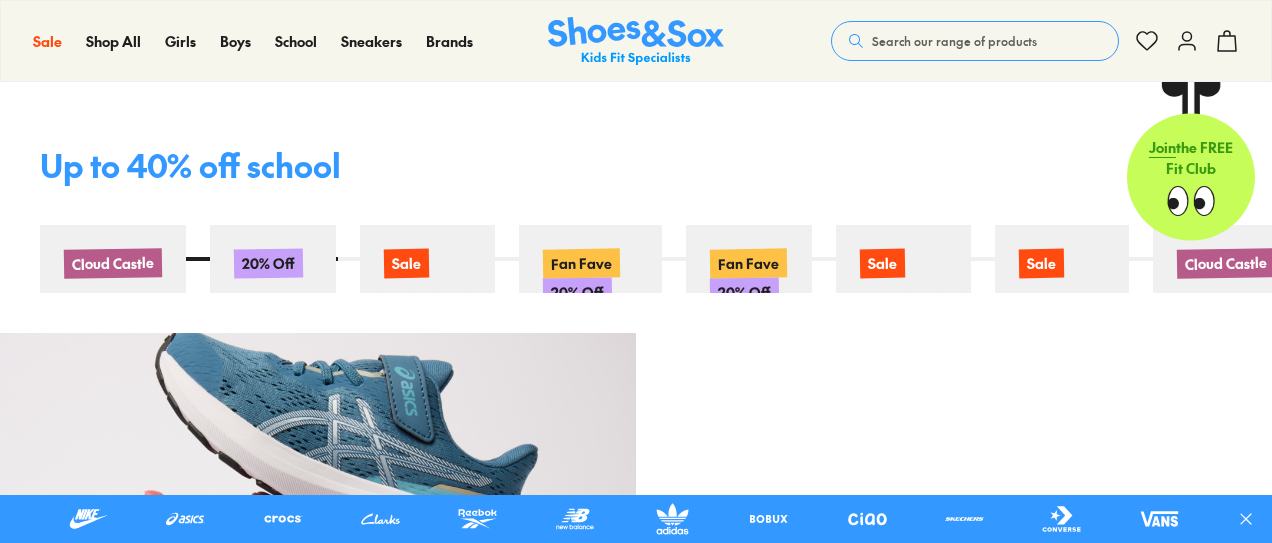 scroll, scrollTop: 1746, scrollLeft: 0, axis: vertical 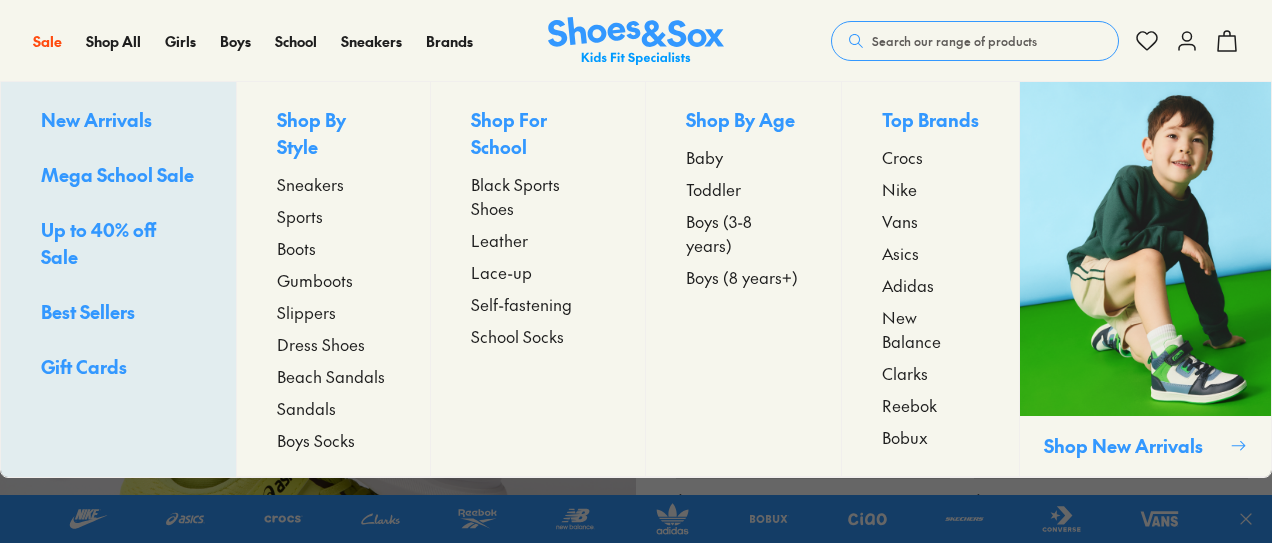 click on "Slippers" at bounding box center [306, 312] 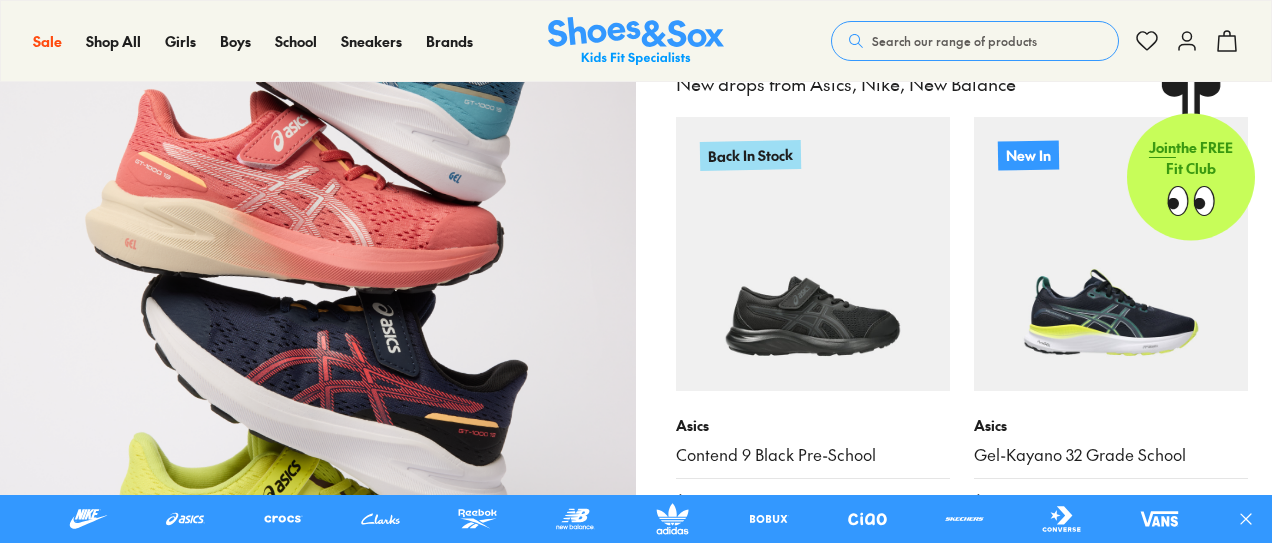 scroll, scrollTop: 1746, scrollLeft: 0, axis: vertical 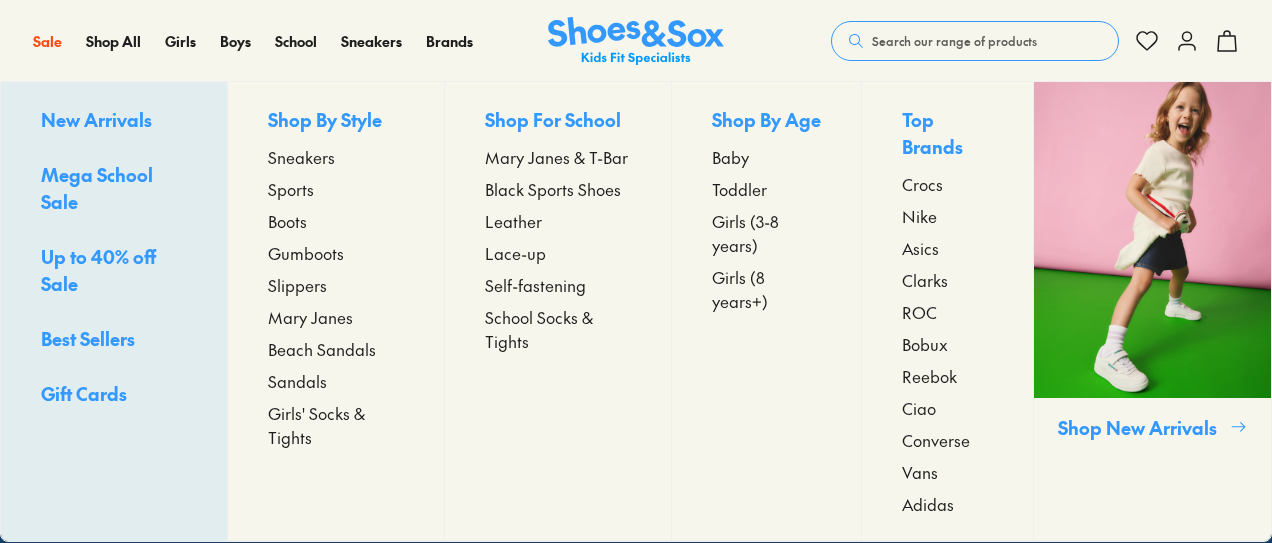 click on "Slippers" at bounding box center (297, 285) 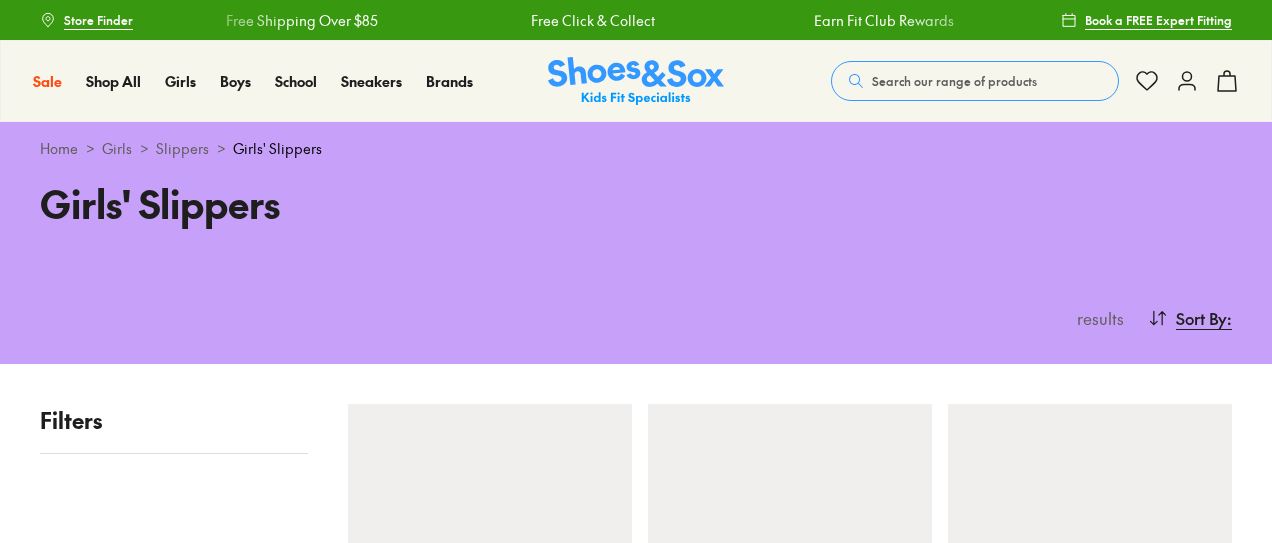 scroll, scrollTop: 0, scrollLeft: 0, axis: both 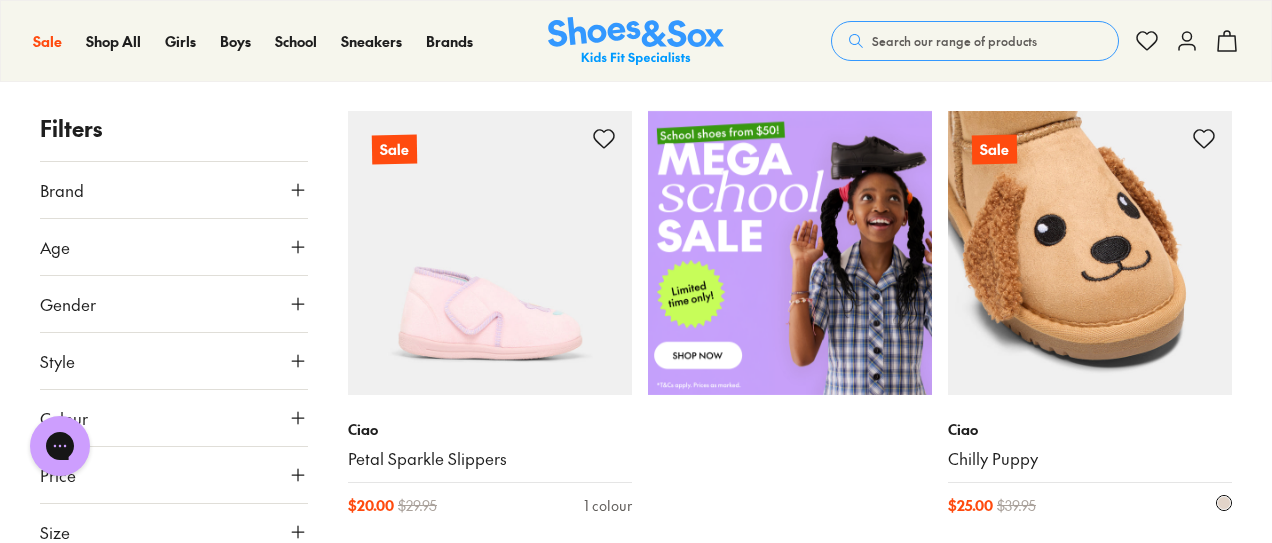 click at bounding box center [1090, 253] 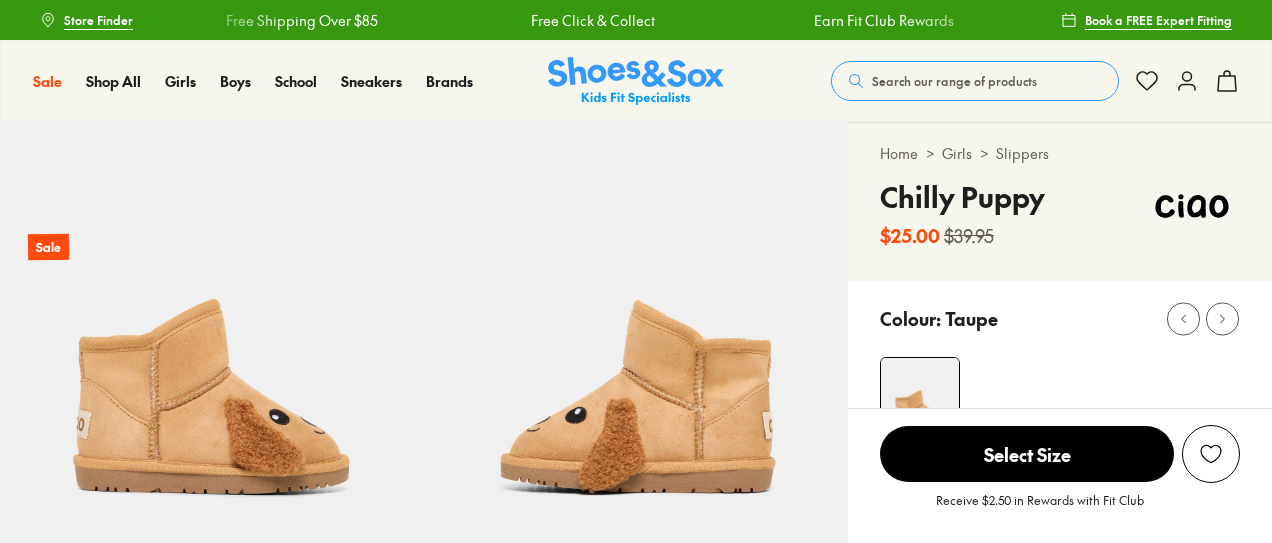 scroll, scrollTop: 0, scrollLeft: 0, axis: both 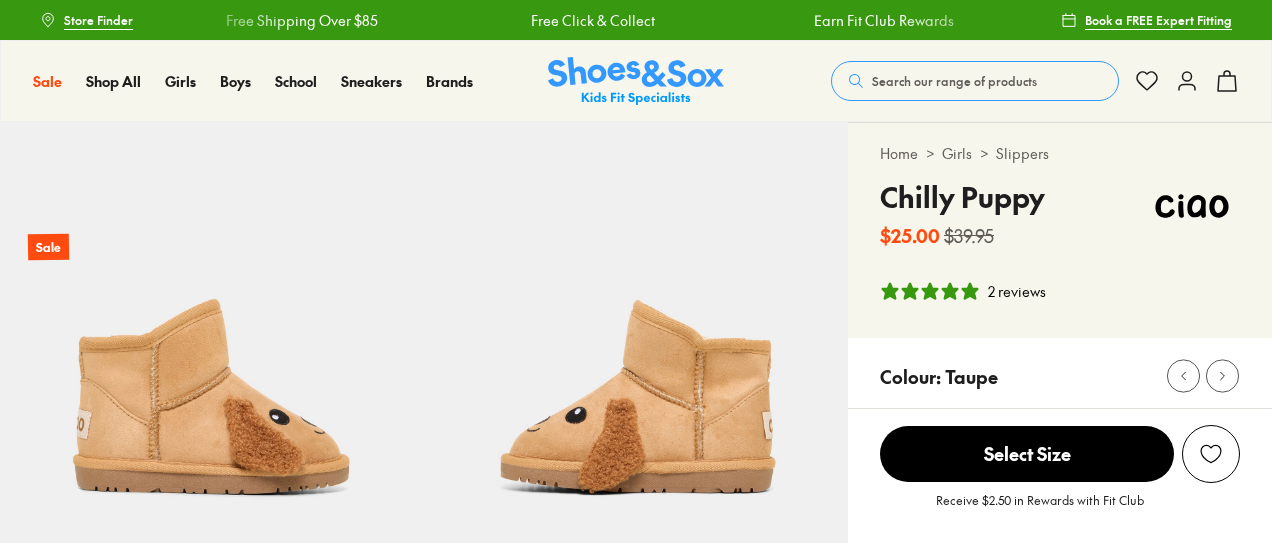 select on "*" 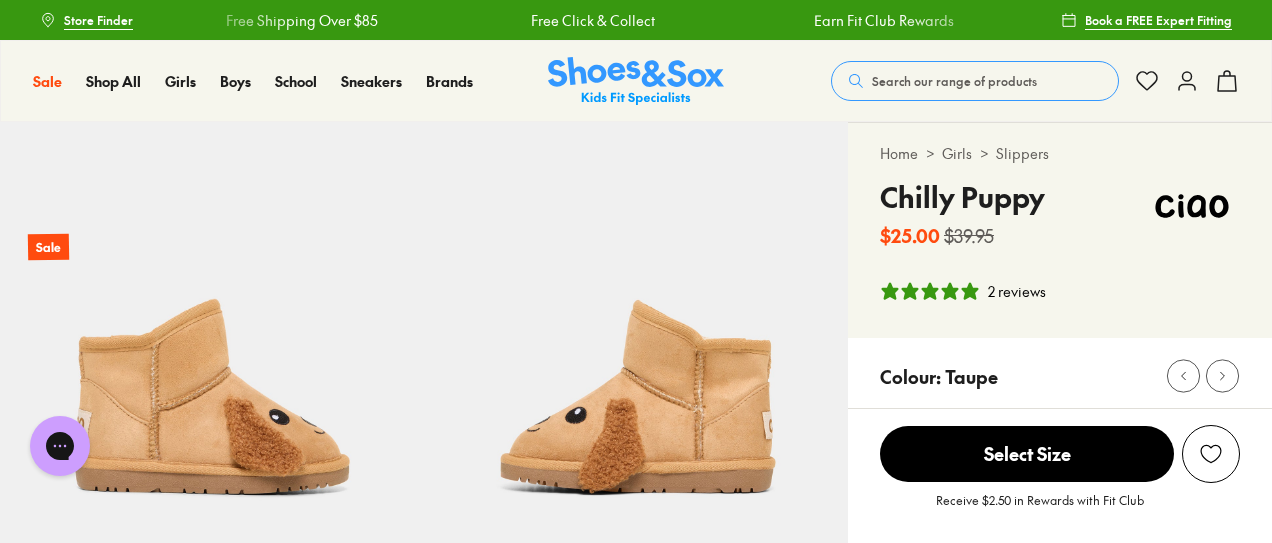 scroll, scrollTop: 0, scrollLeft: 0, axis: both 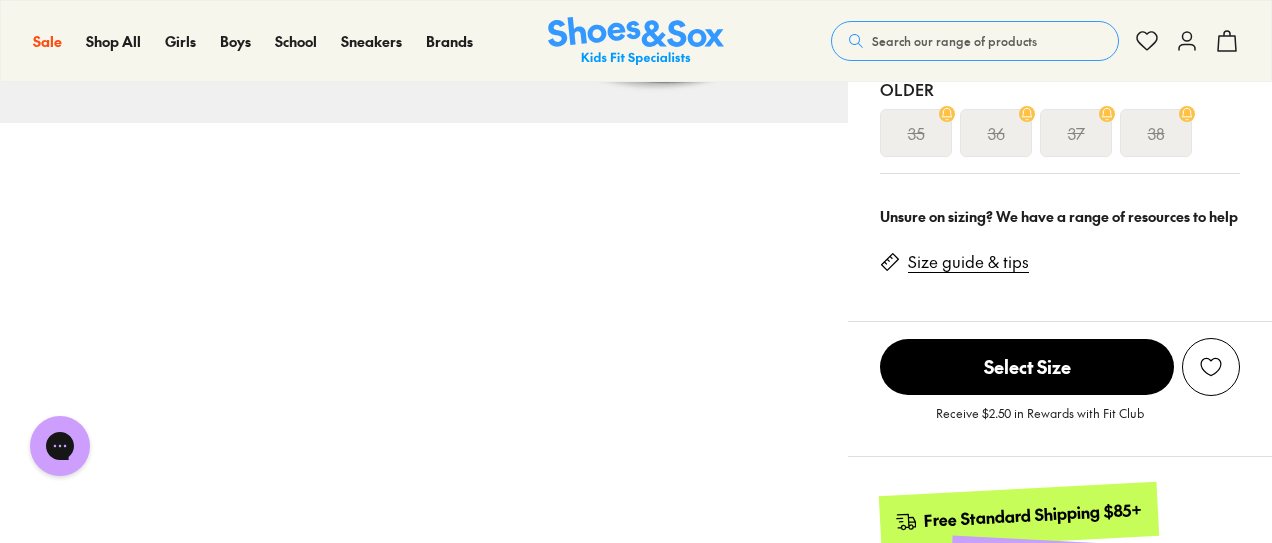 click on "Size guide & tips" at bounding box center [968, 262] 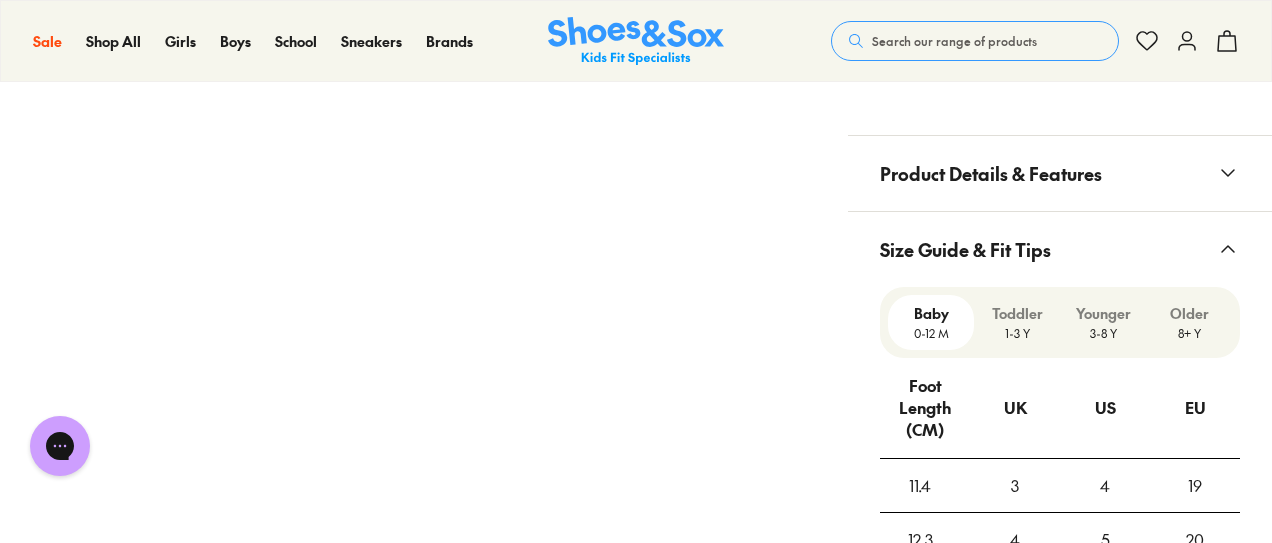 scroll, scrollTop: 1650, scrollLeft: 0, axis: vertical 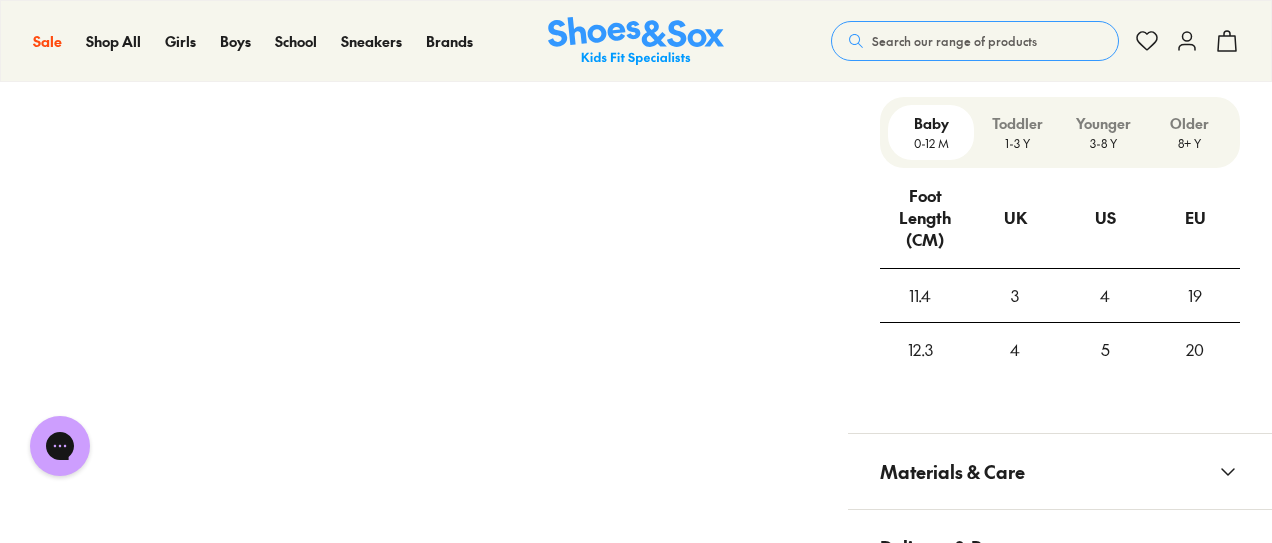 click on "Younger" at bounding box center (1103, 123) 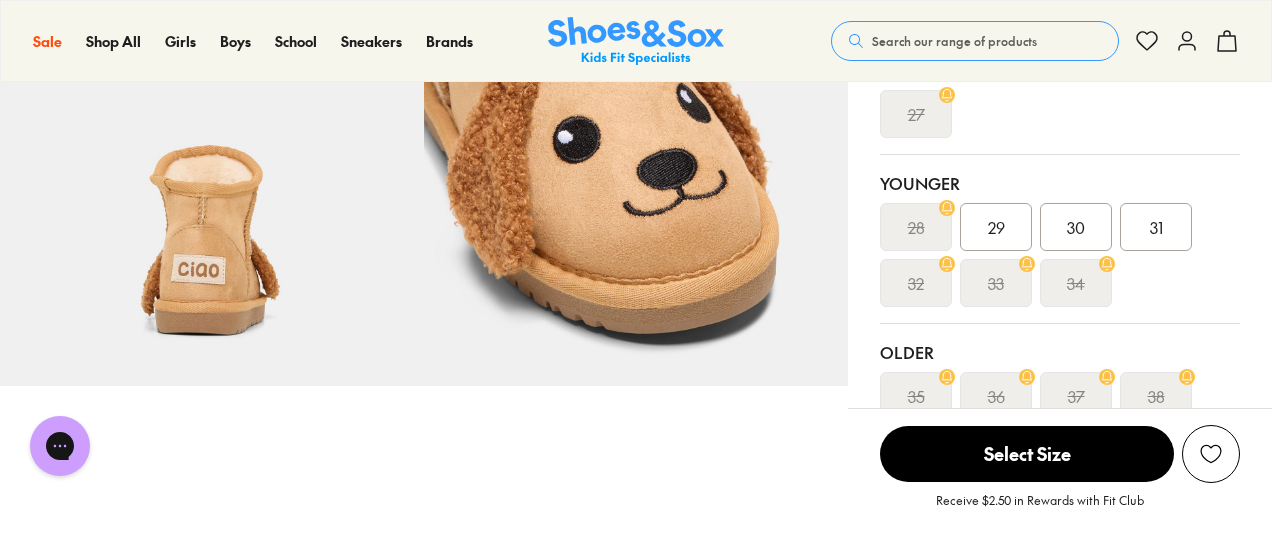 scroll, scrollTop: 573, scrollLeft: 0, axis: vertical 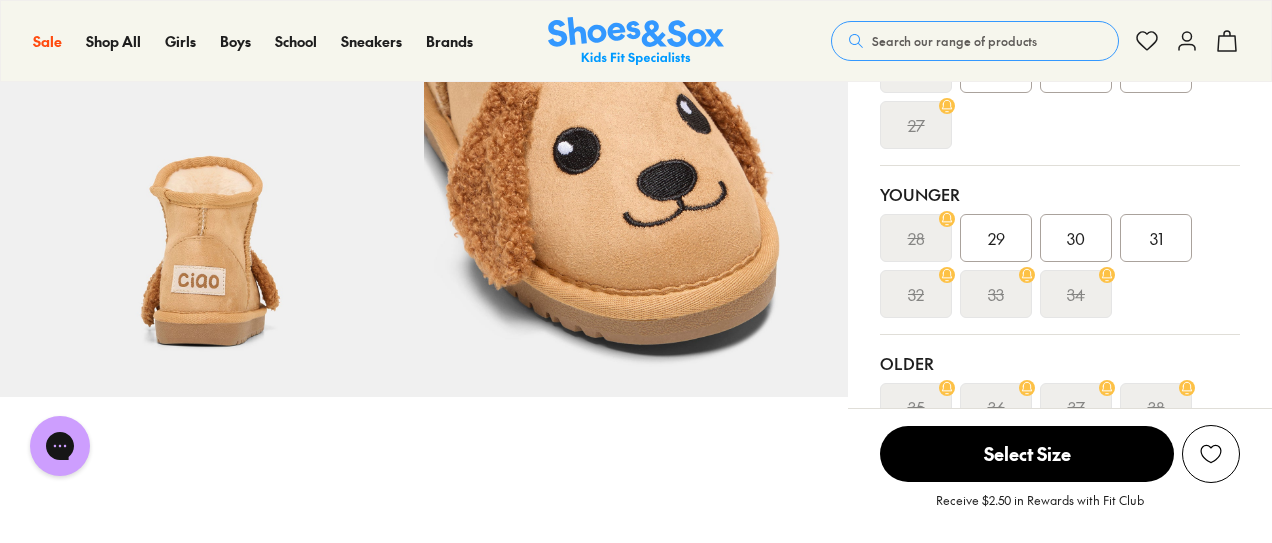 click on "30" at bounding box center (1076, 238) 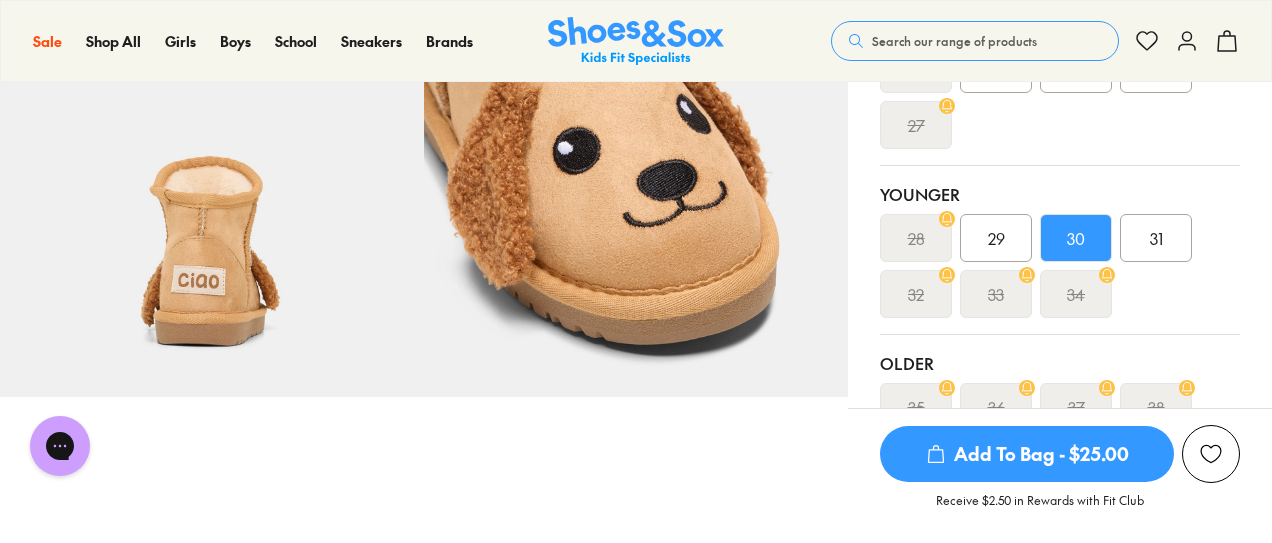 click on "Add To Bag - $25.00" at bounding box center (1027, 454) 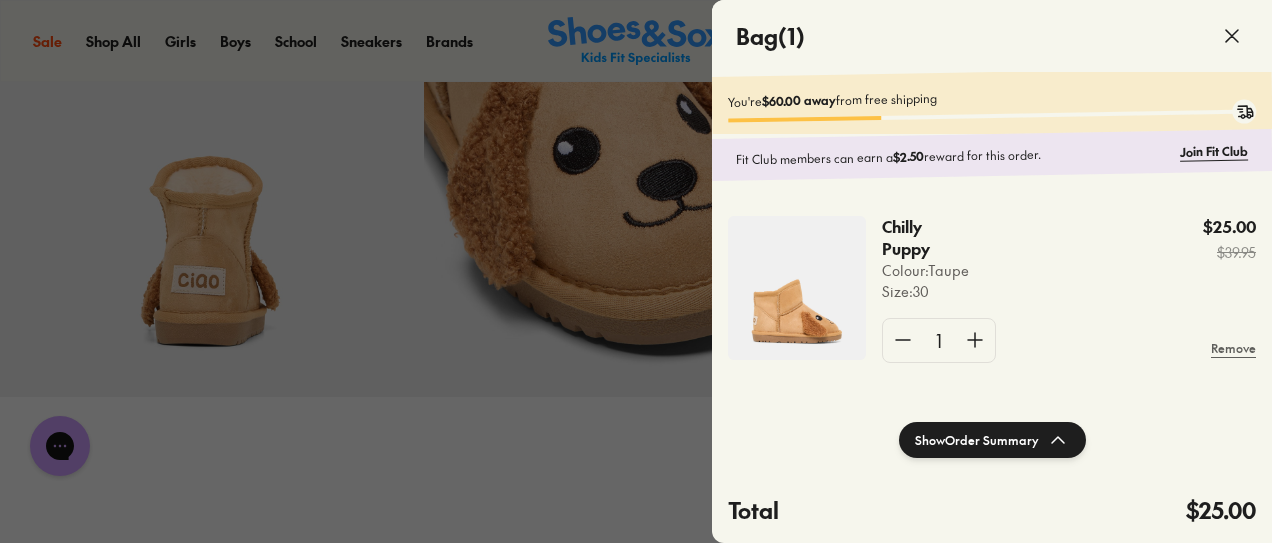 click 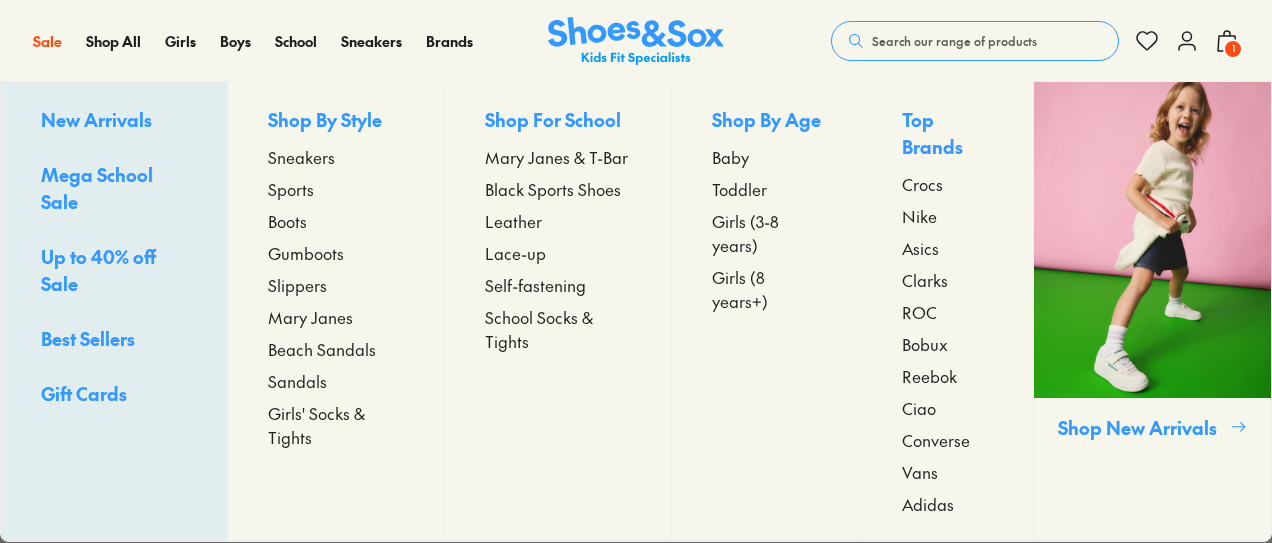 click on "Sneakers" at bounding box center [301, 157] 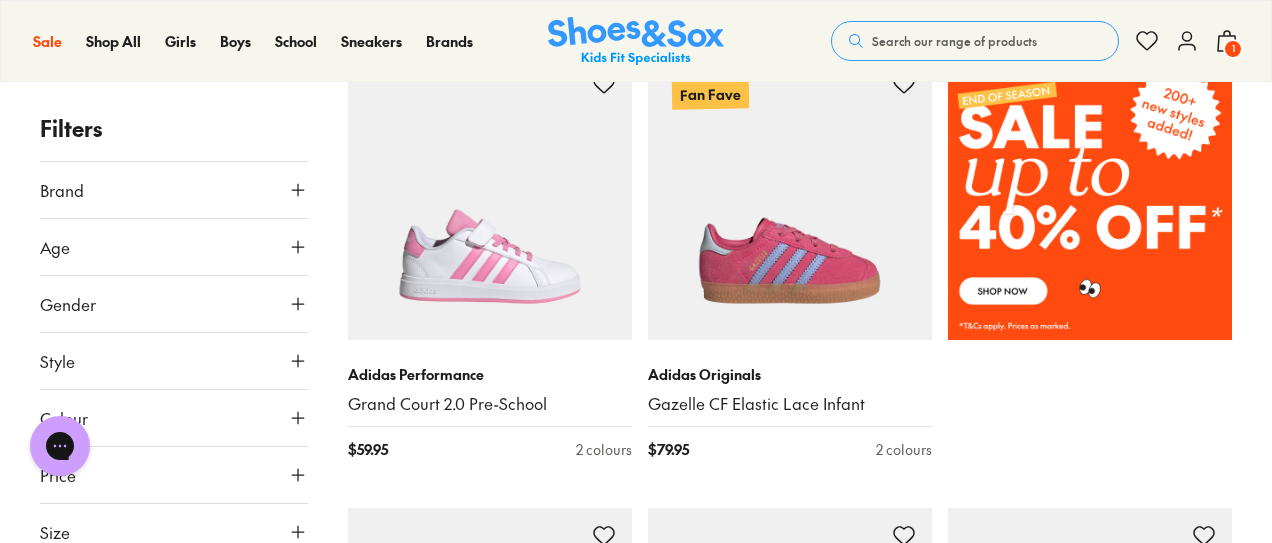 scroll, scrollTop: 1293, scrollLeft: 0, axis: vertical 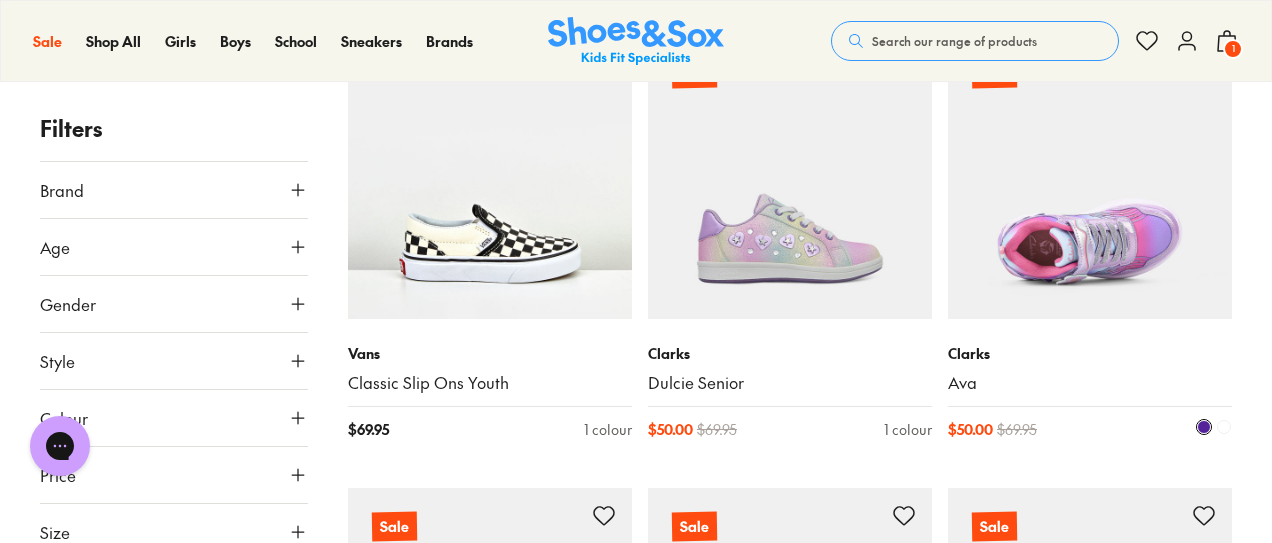 click at bounding box center (1090, 177) 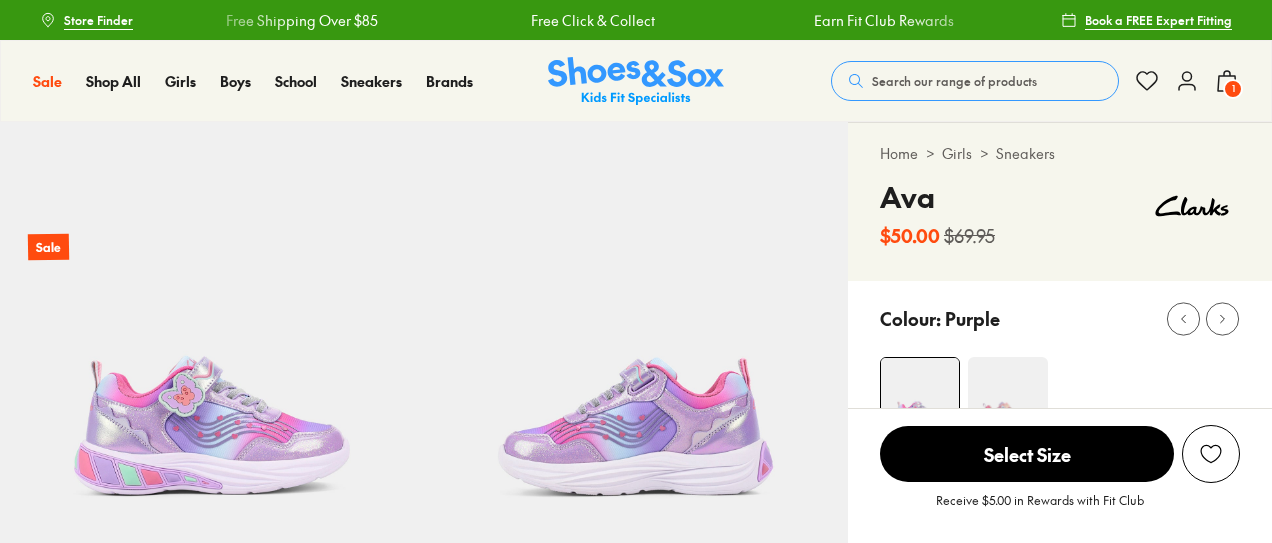scroll, scrollTop: 0, scrollLeft: 0, axis: both 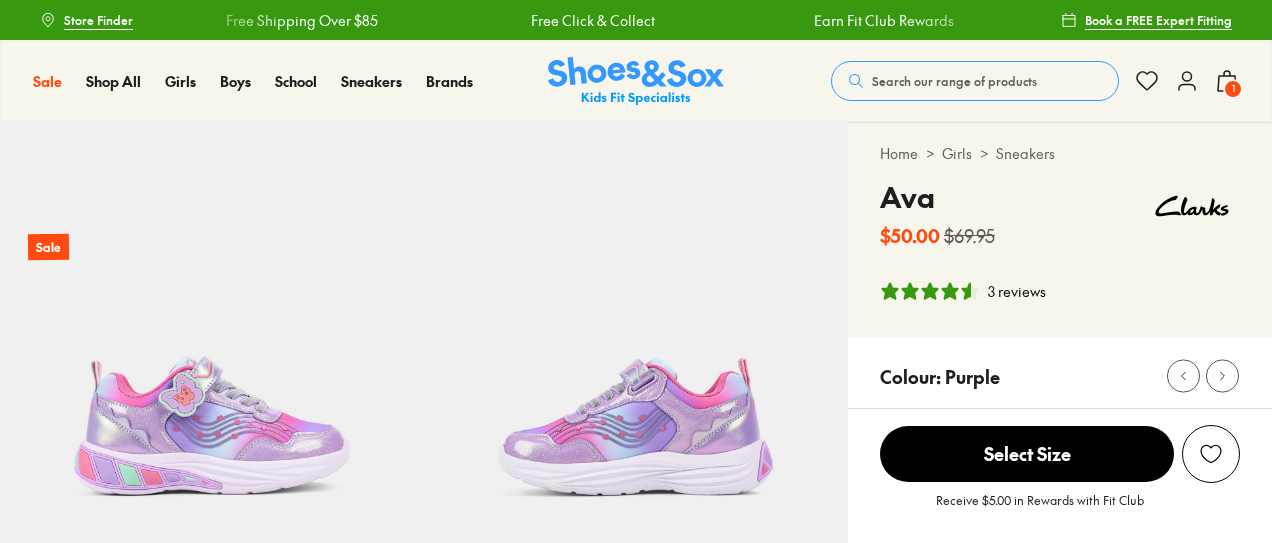 select on "*" 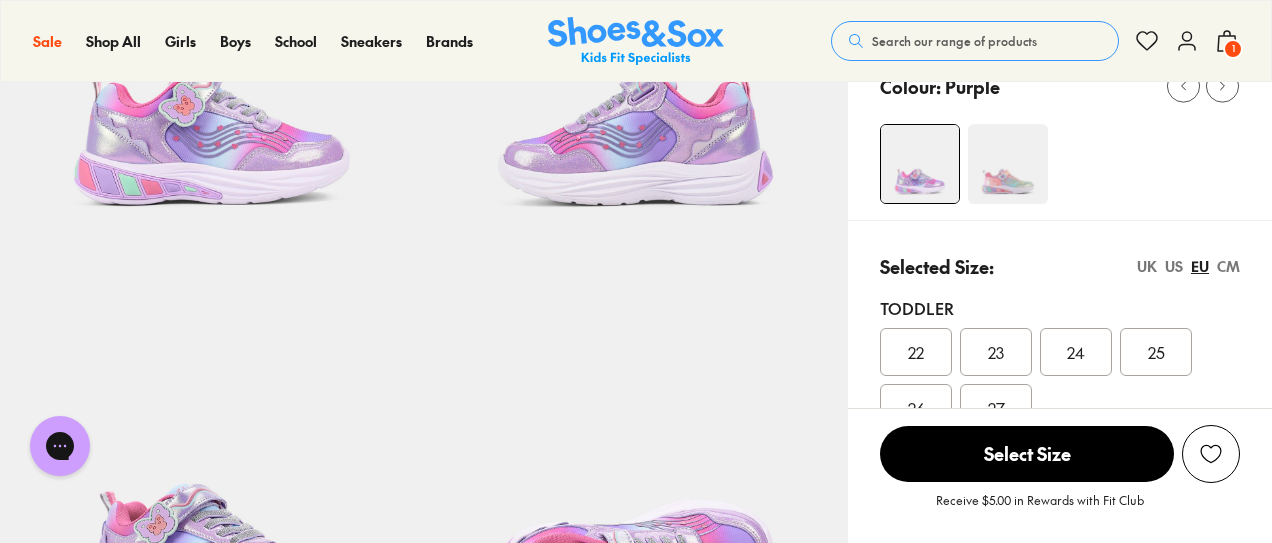 scroll, scrollTop: 279, scrollLeft: 0, axis: vertical 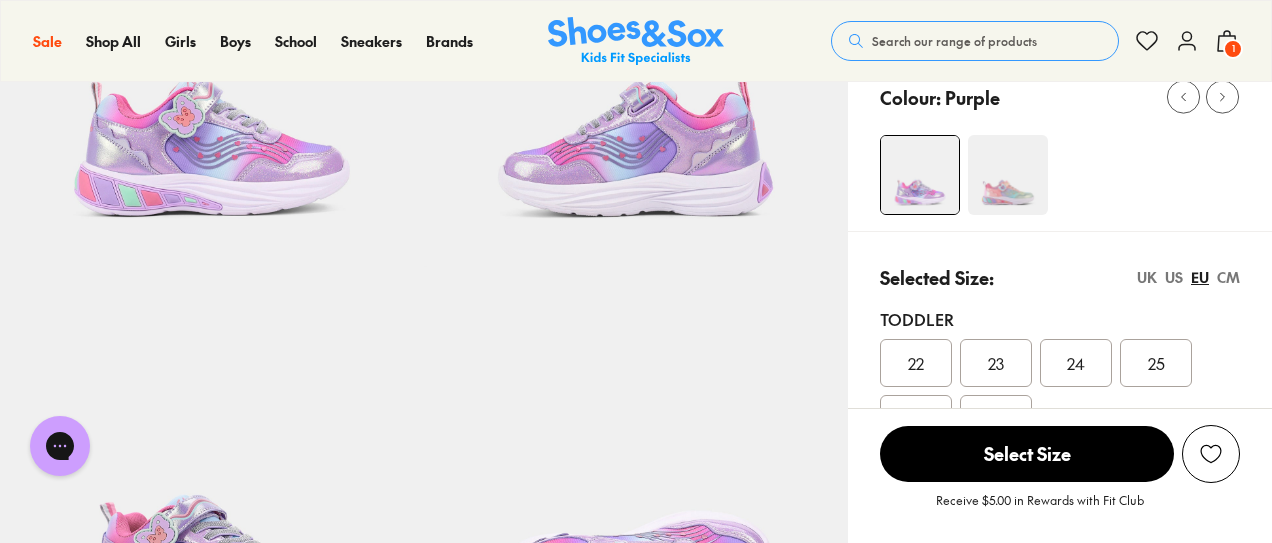 click at bounding box center [1008, 175] 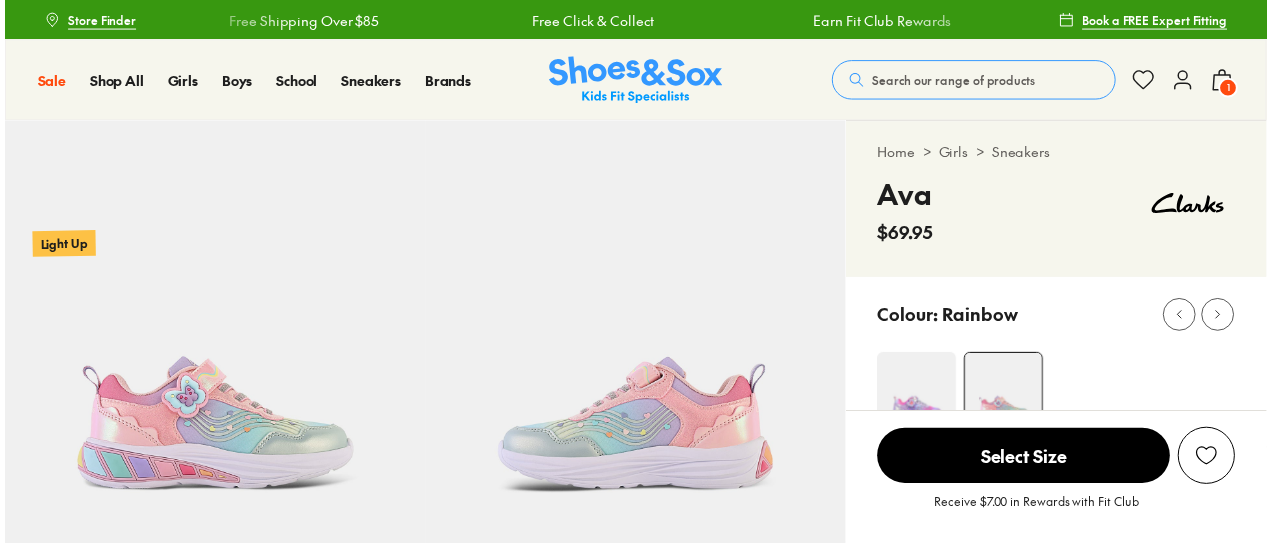 scroll, scrollTop: 0, scrollLeft: 0, axis: both 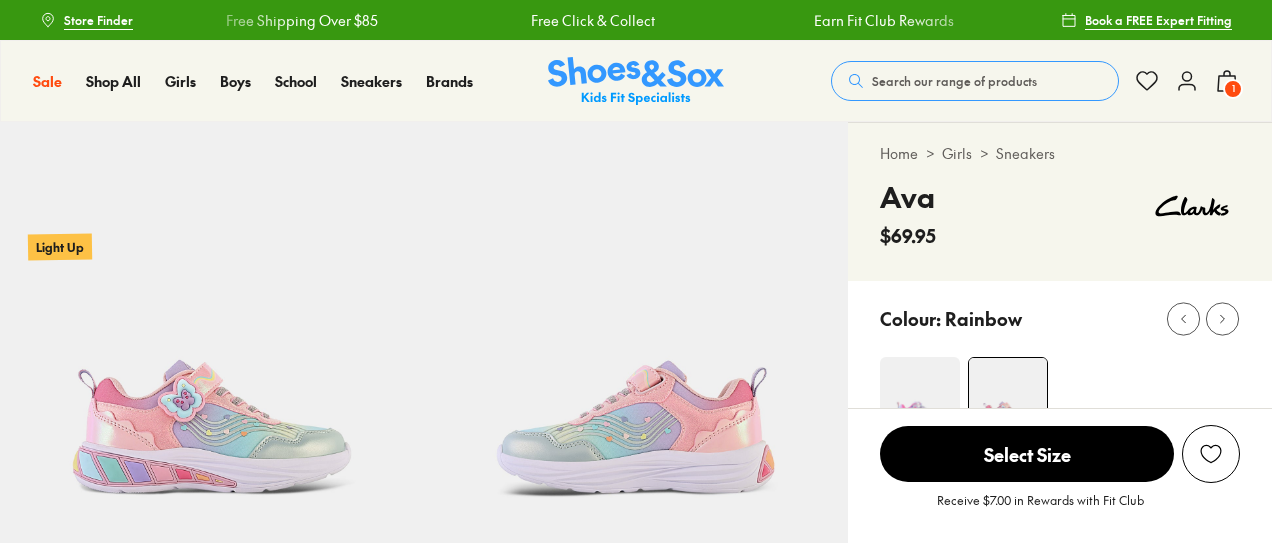 select on "*" 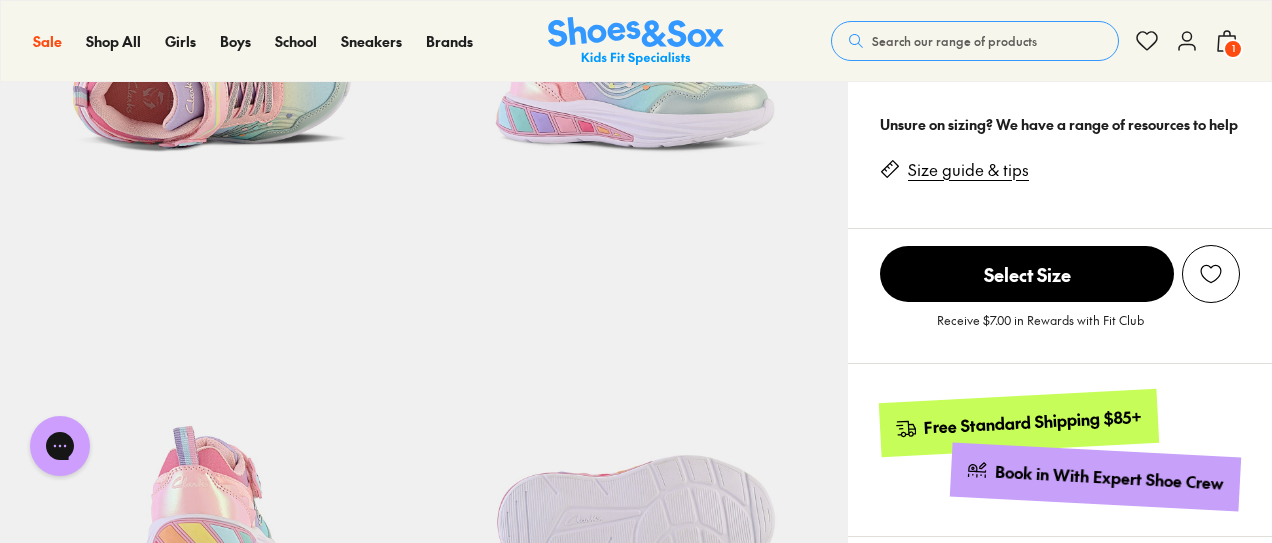 scroll, scrollTop: 800, scrollLeft: 0, axis: vertical 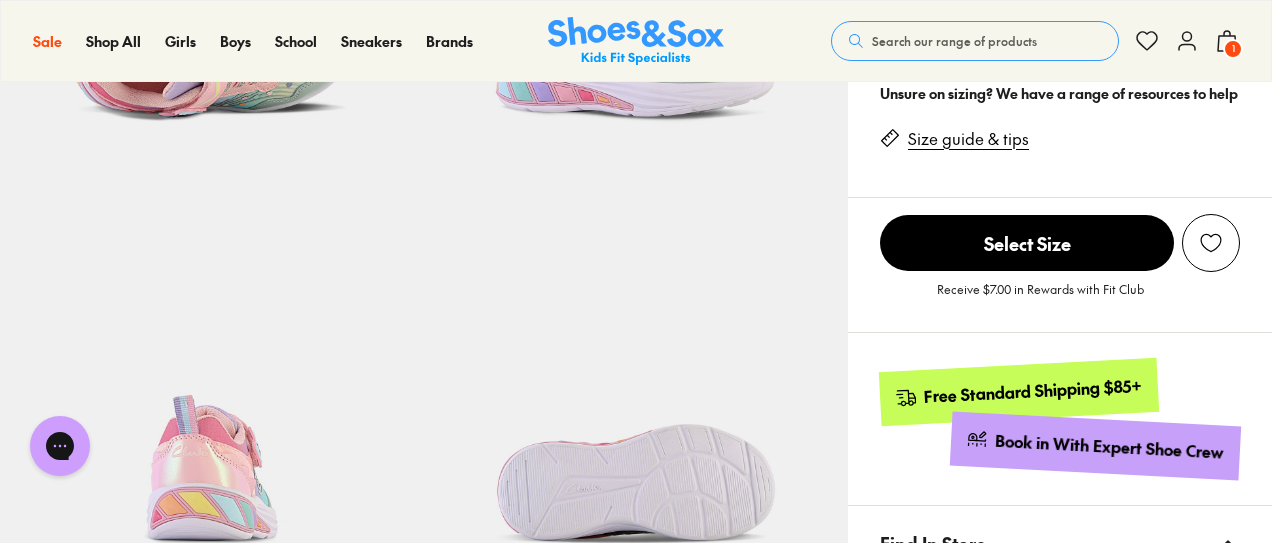 click on "Size guide & tips" at bounding box center (968, 139) 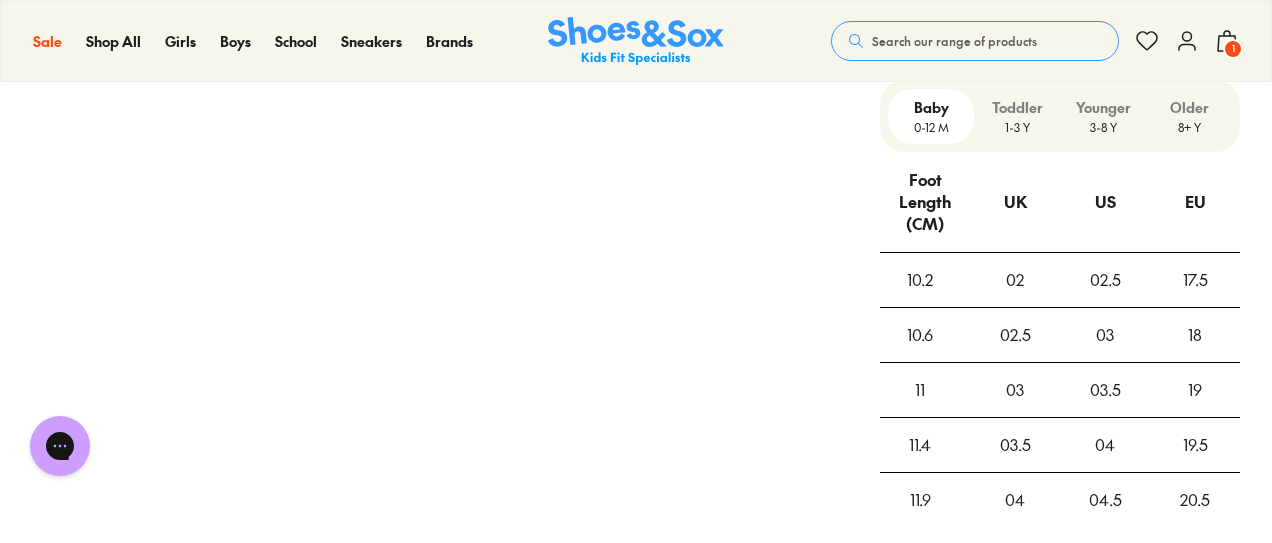 scroll, scrollTop: 1498, scrollLeft: 0, axis: vertical 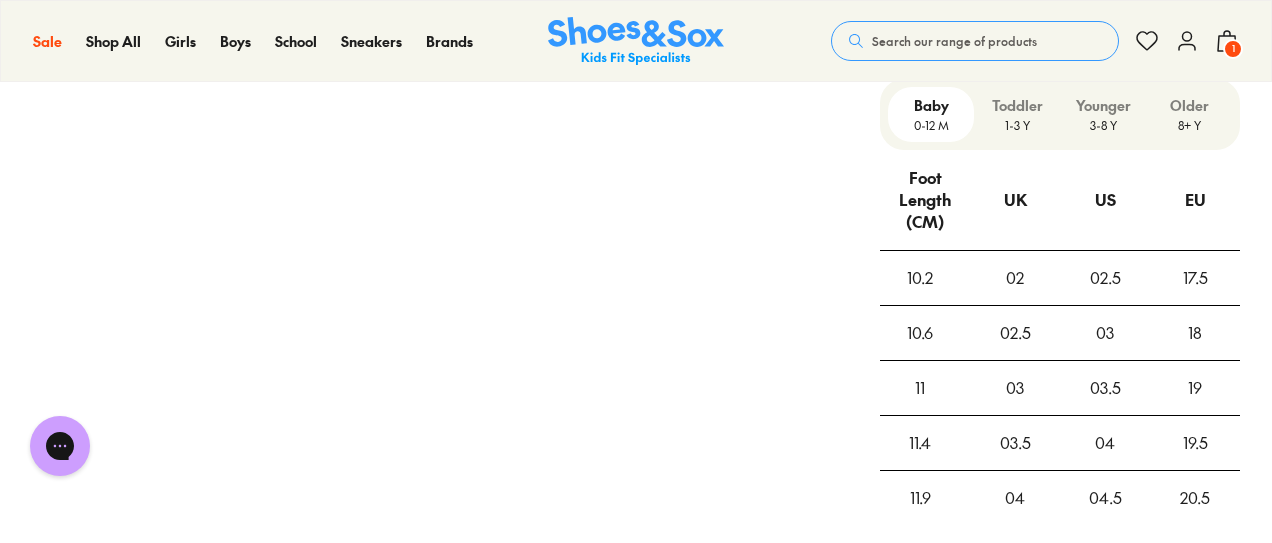 click on "3-8 Y" at bounding box center [1103, 125] 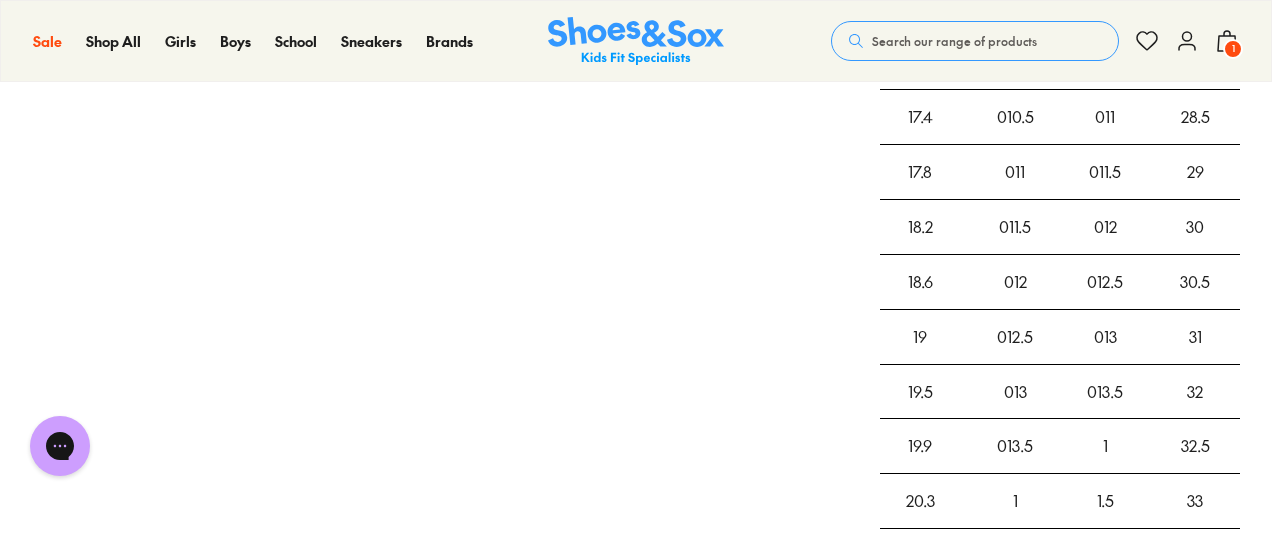 scroll, scrollTop: 1688, scrollLeft: 0, axis: vertical 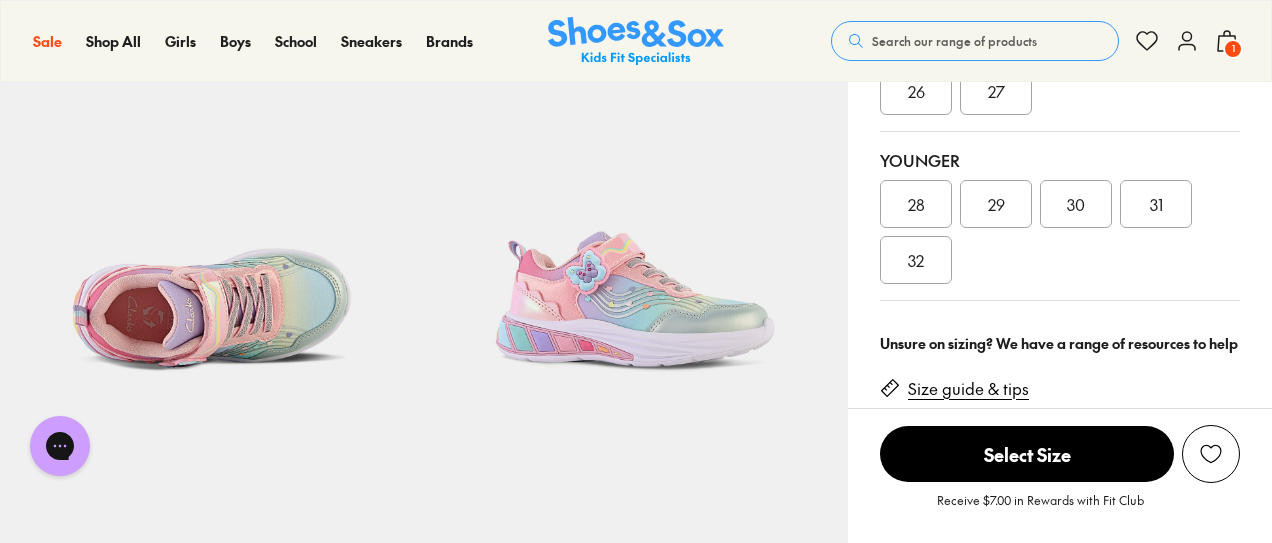 click on "31" at bounding box center [1156, 204] 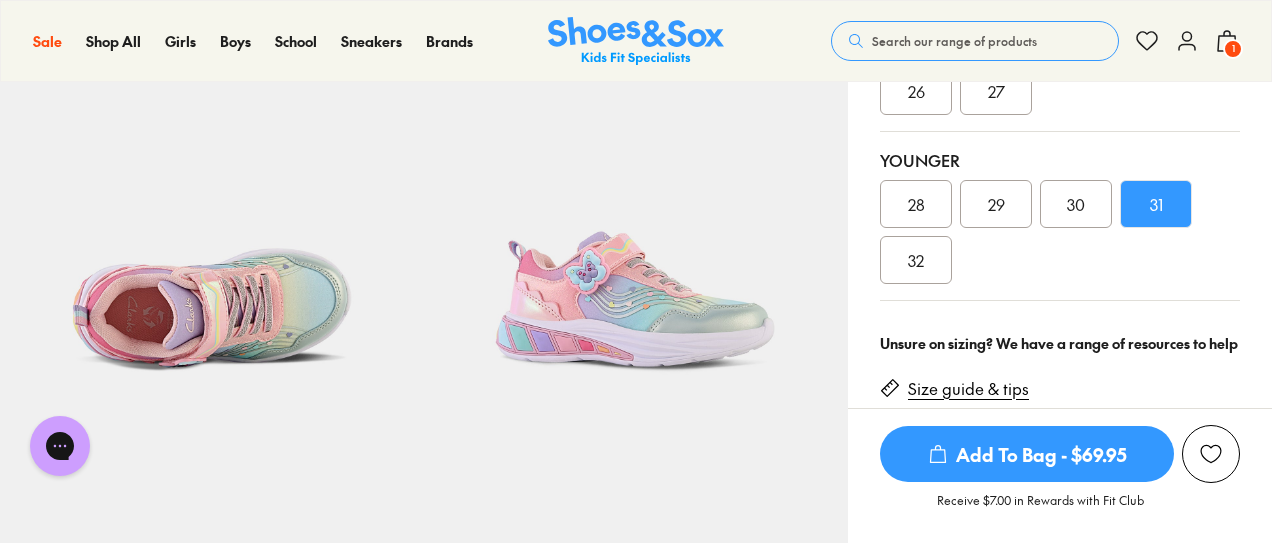click on "Add To Bag - $69.95" at bounding box center (1027, 454) 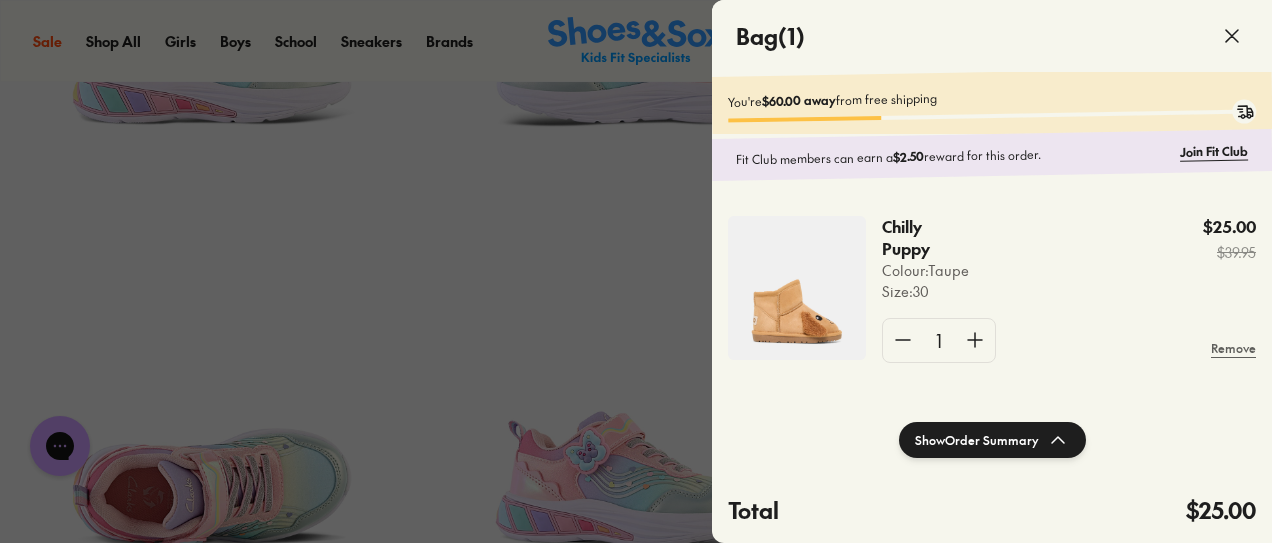scroll, scrollTop: 0, scrollLeft: 0, axis: both 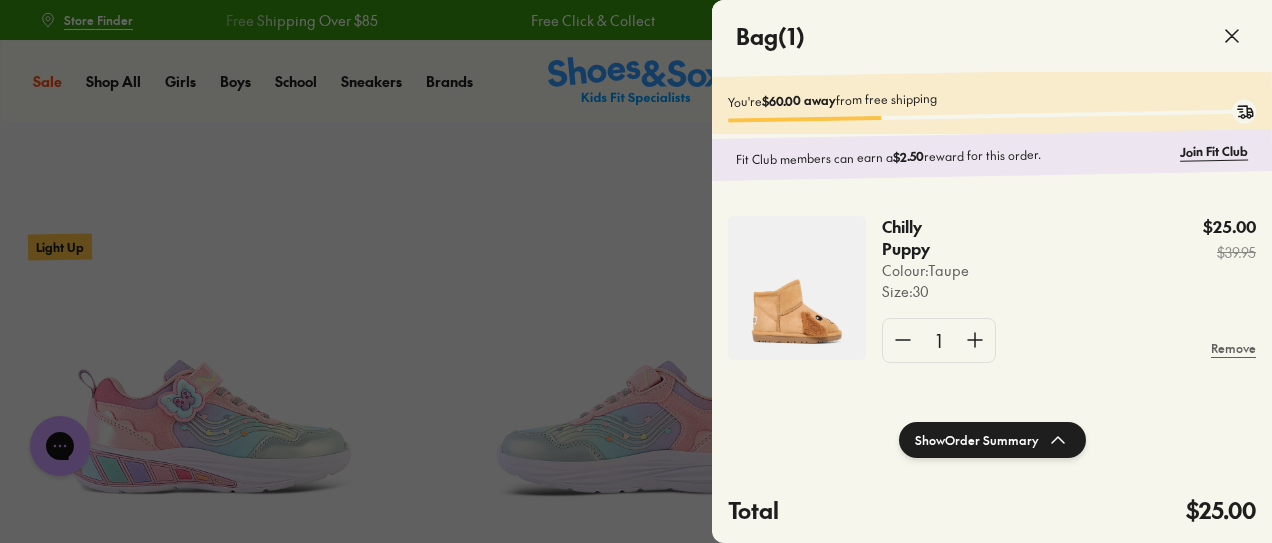 click 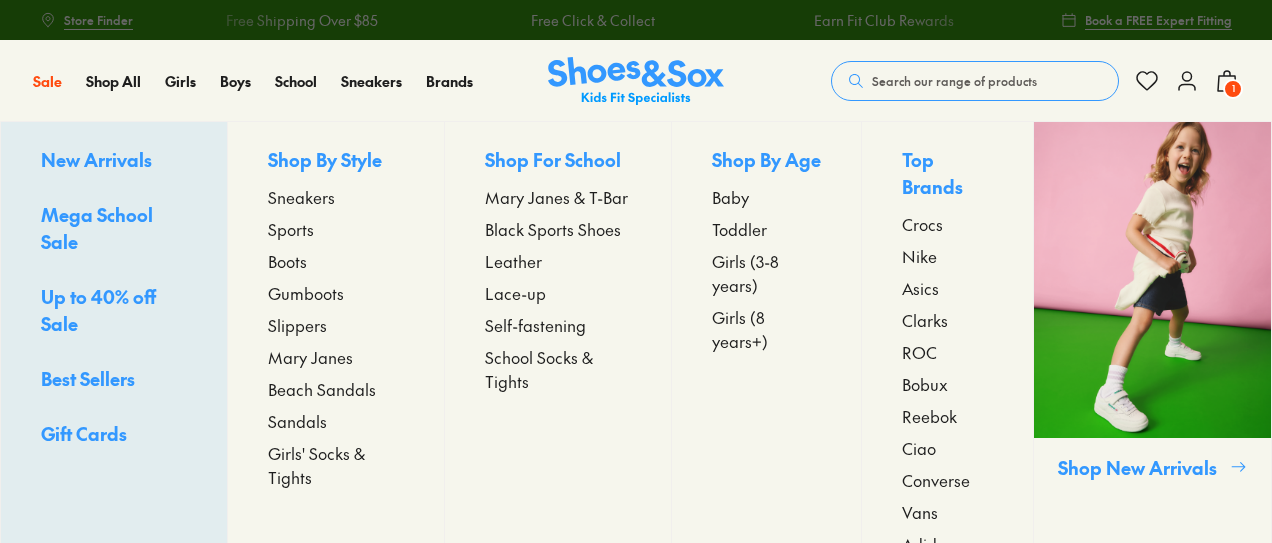 click on "Sneakers" at bounding box center (301, 197) 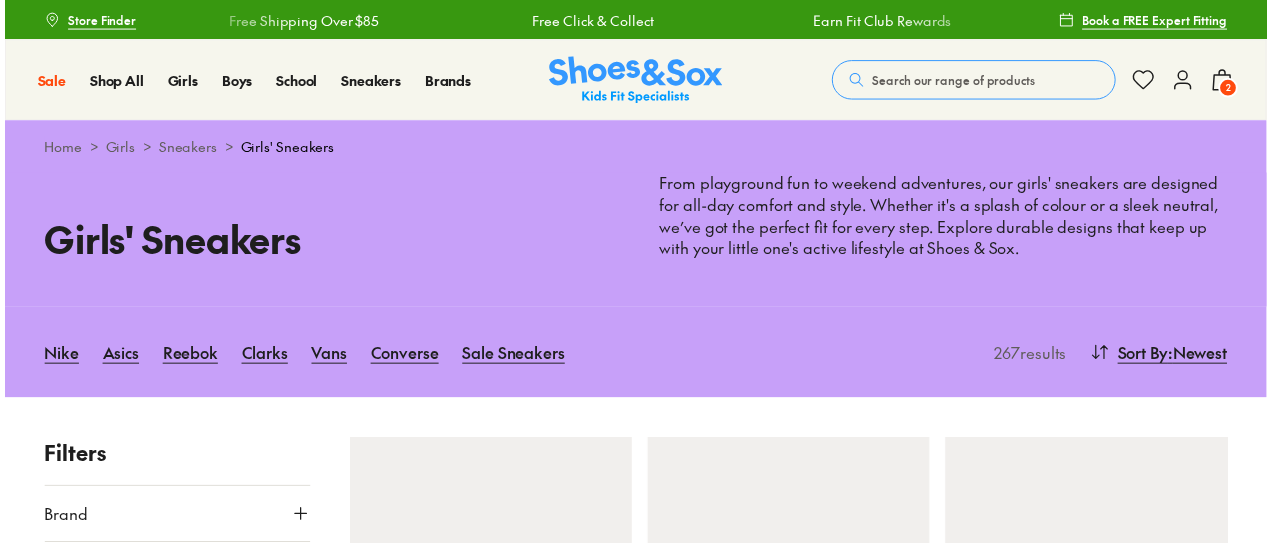 scroll, scrollTop: 0, scrollLeft: 0, axis: both 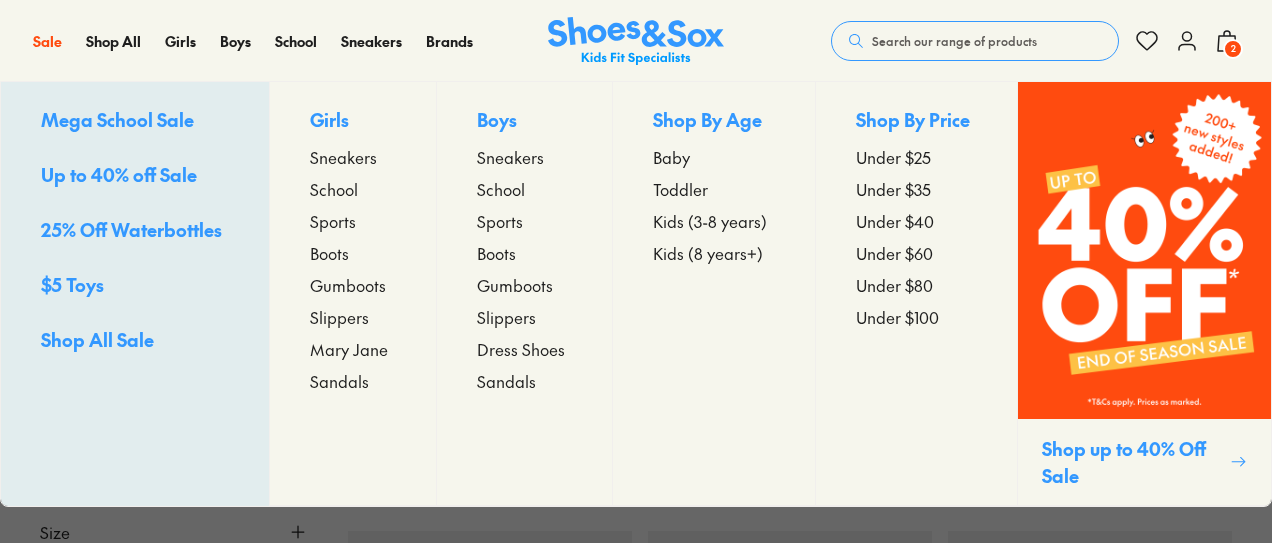 click on "Sneakers" at bounding box center (343, 157) 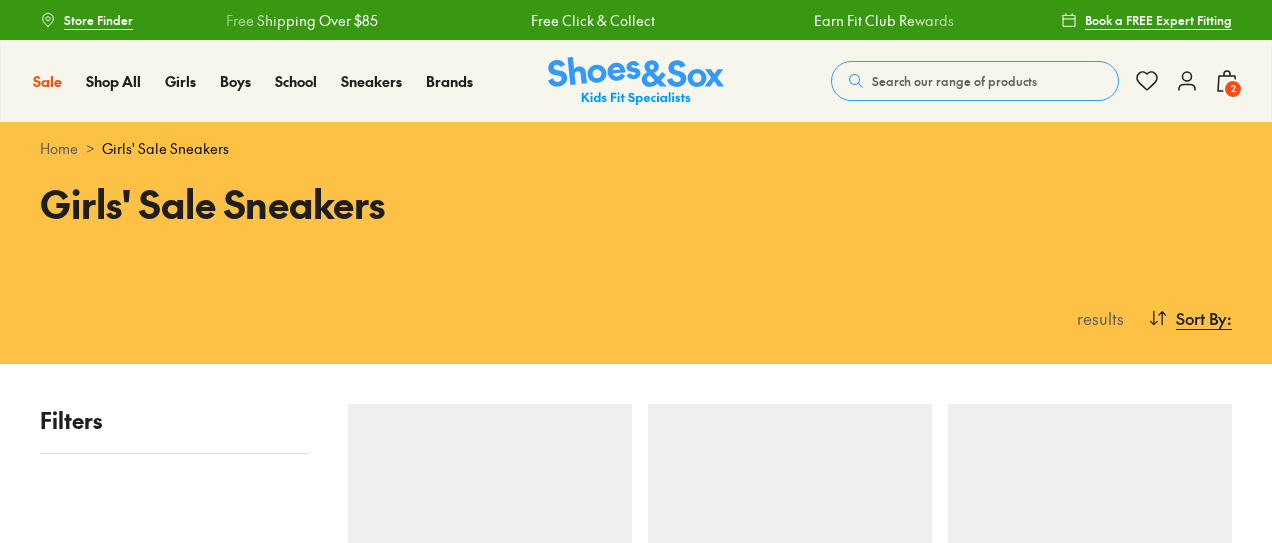 scroll, scrollTop: 0, scrollLeft: 0, axis: both 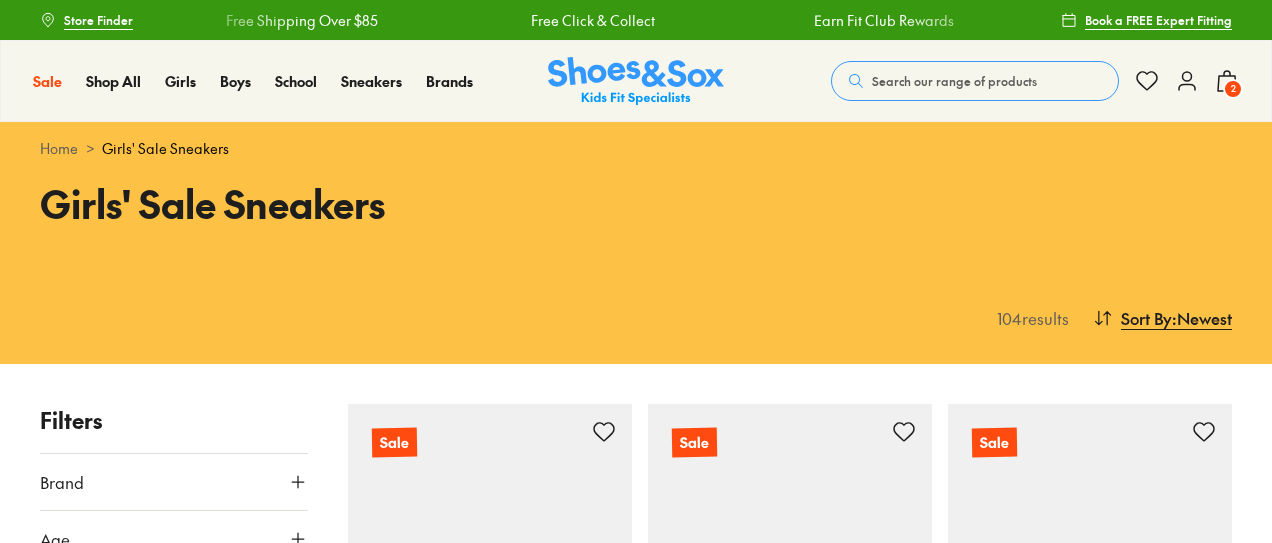 drag, startPoint x: 1275, startPoint y: 37, endPoint x: 1276, endPoint y: 47, distance: 10.049875 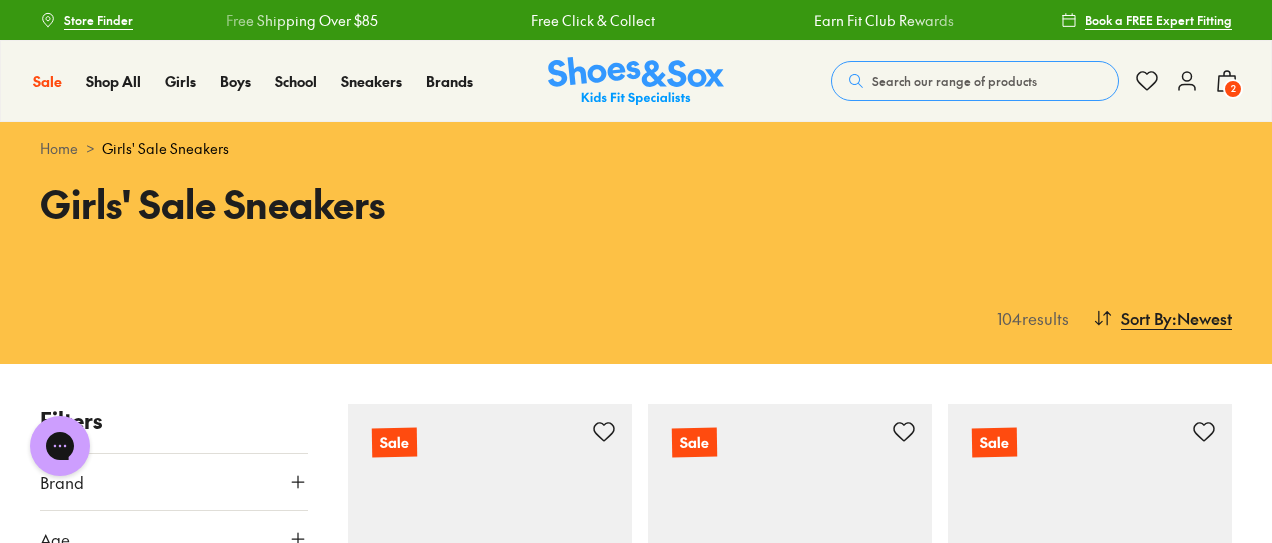 scroll, scrollTop: 0, scrollLeft: 0, axis: both 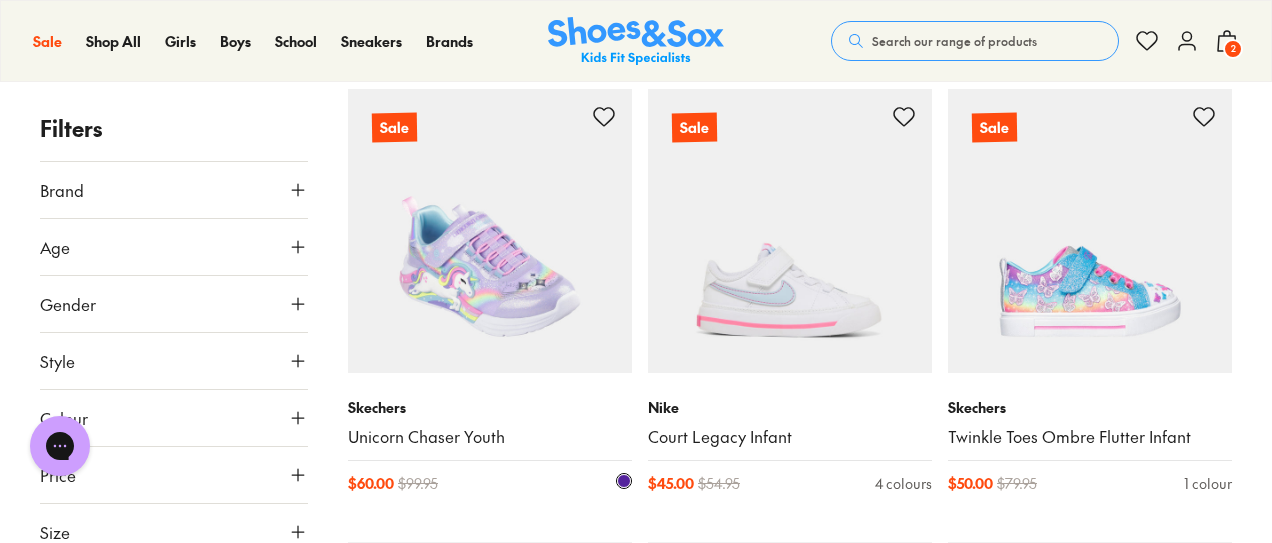 click at bounding box center [490, 231] 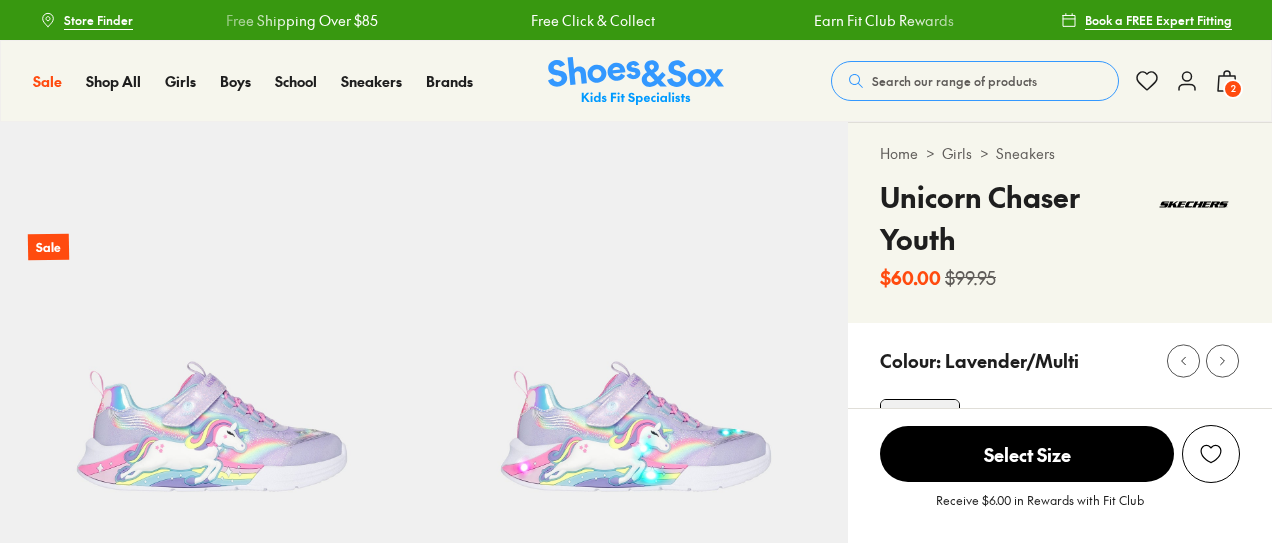 scroll, scrollTop: 0, scrollLeft: 0, axis: both 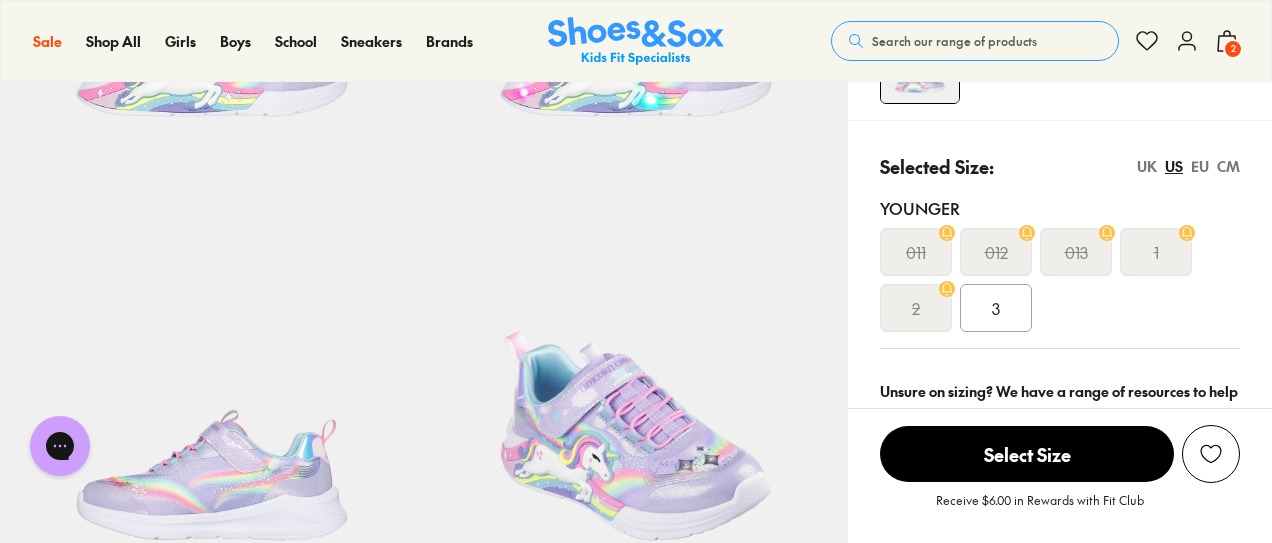 click on "EU" at bounding box center [1200, 166] 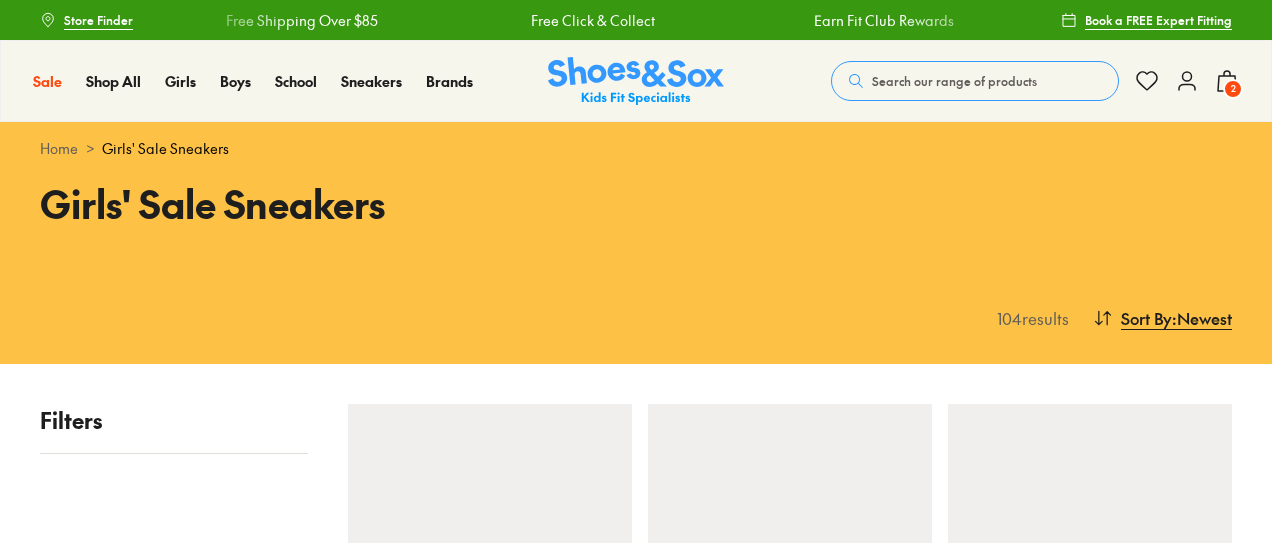 scroll, scrollTop: 1670, scrollLeft: 0, axis: vertical 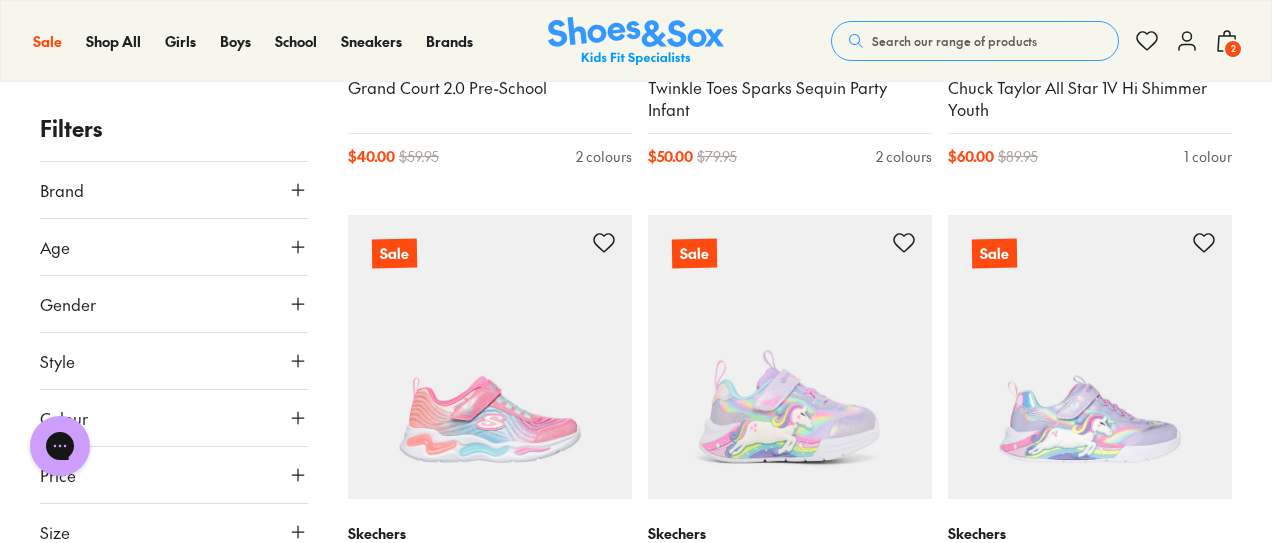 click 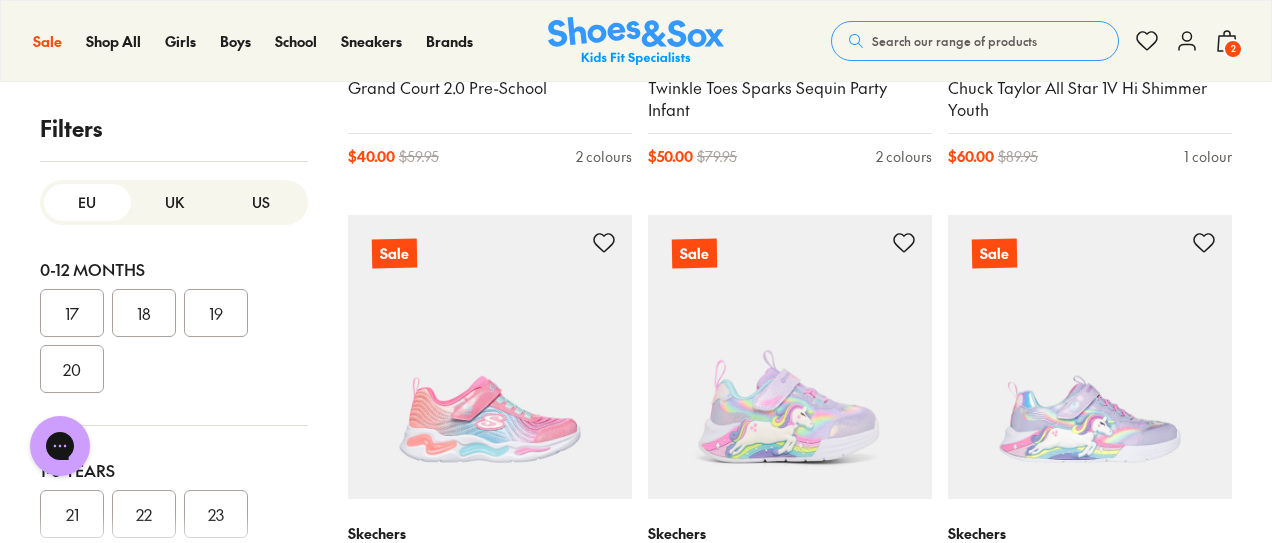 scroll, scrollTop: 390, scrollLeft: 0, axis: vertical 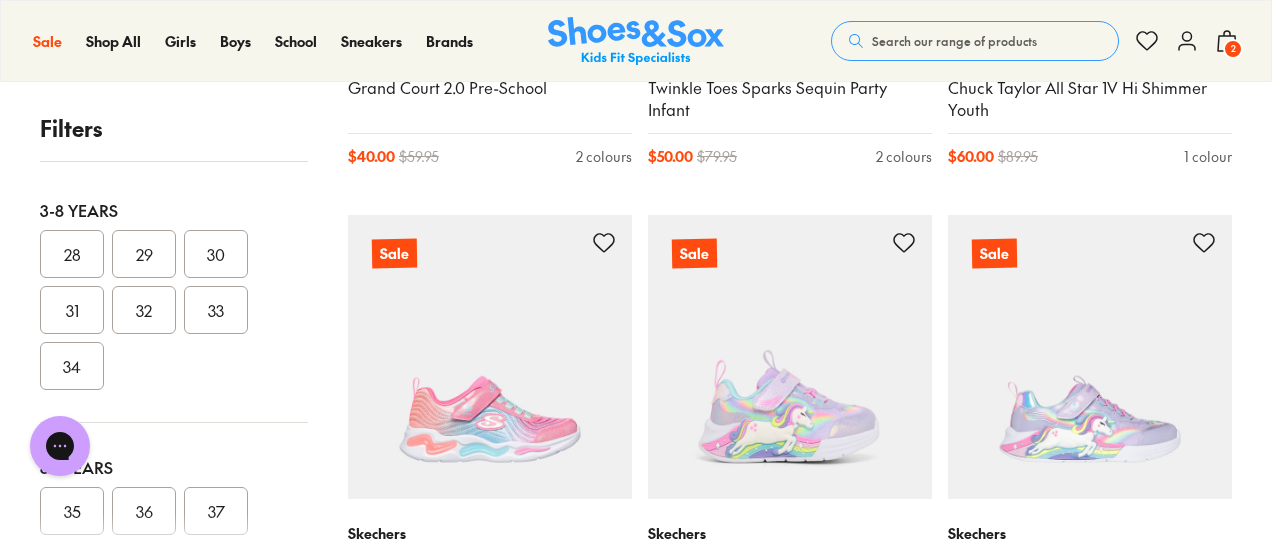click on "32" at bounding box center (144, 310) 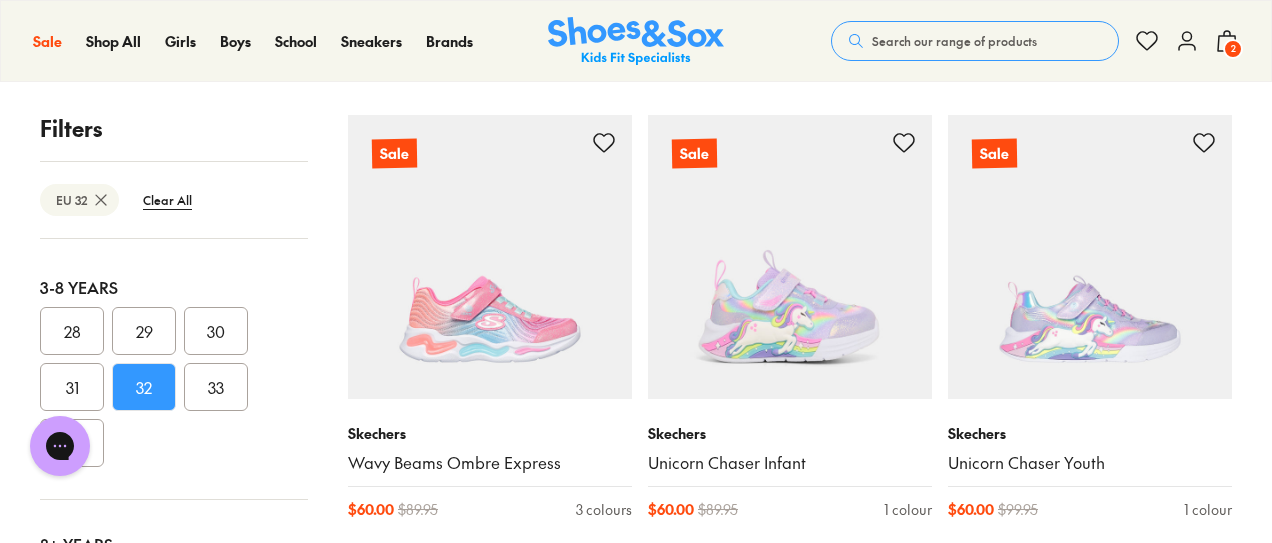 scroll, scrollTop: 0, scrollLeft: 0, axis: both 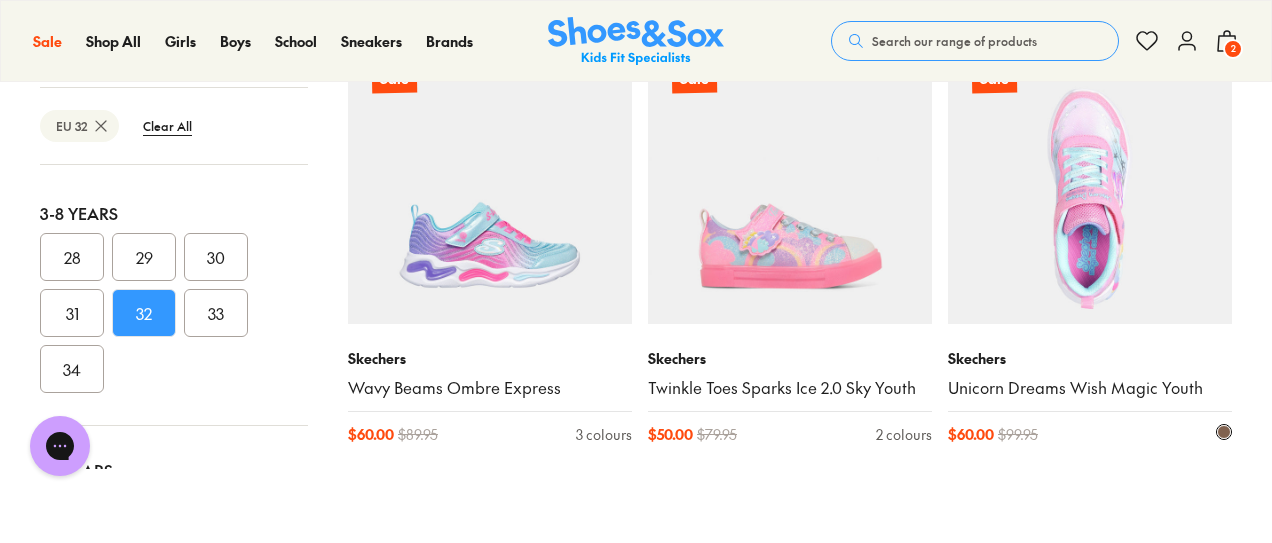 click at bounding box center (1090, 182) 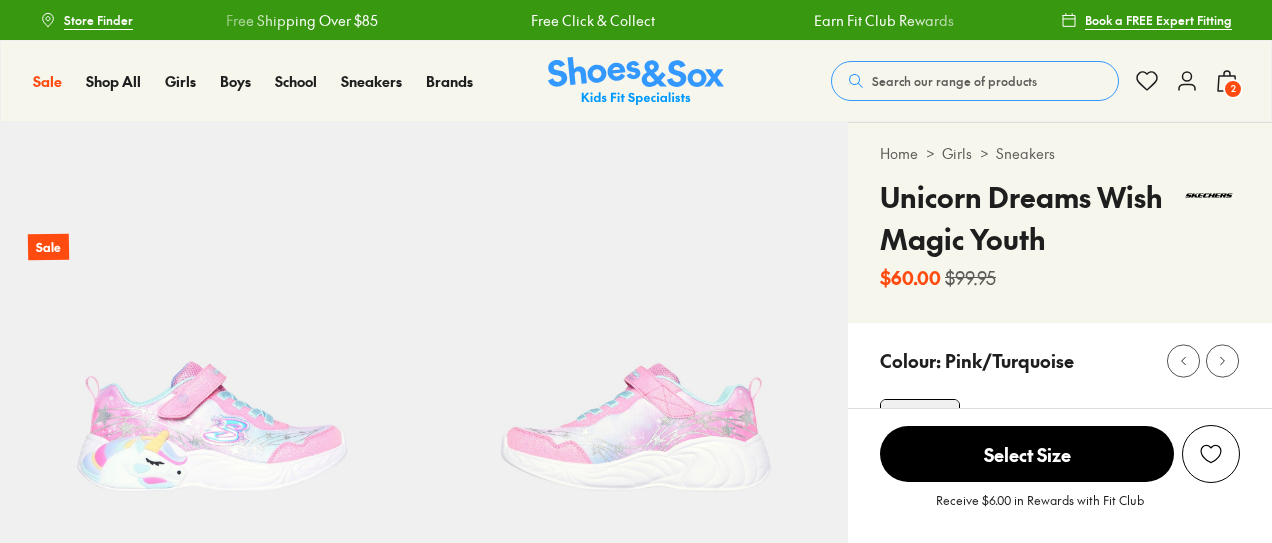 scroll, scrollTop: 0, scrollLeft: 0, axis: both 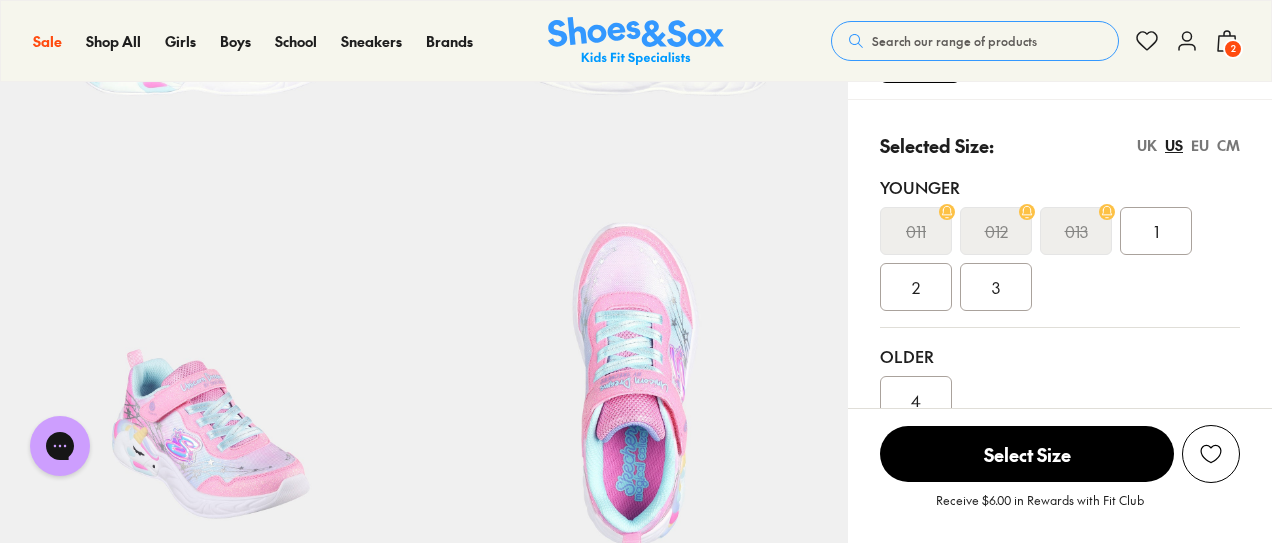 click on "EU" at bounding box center [1200, 145] 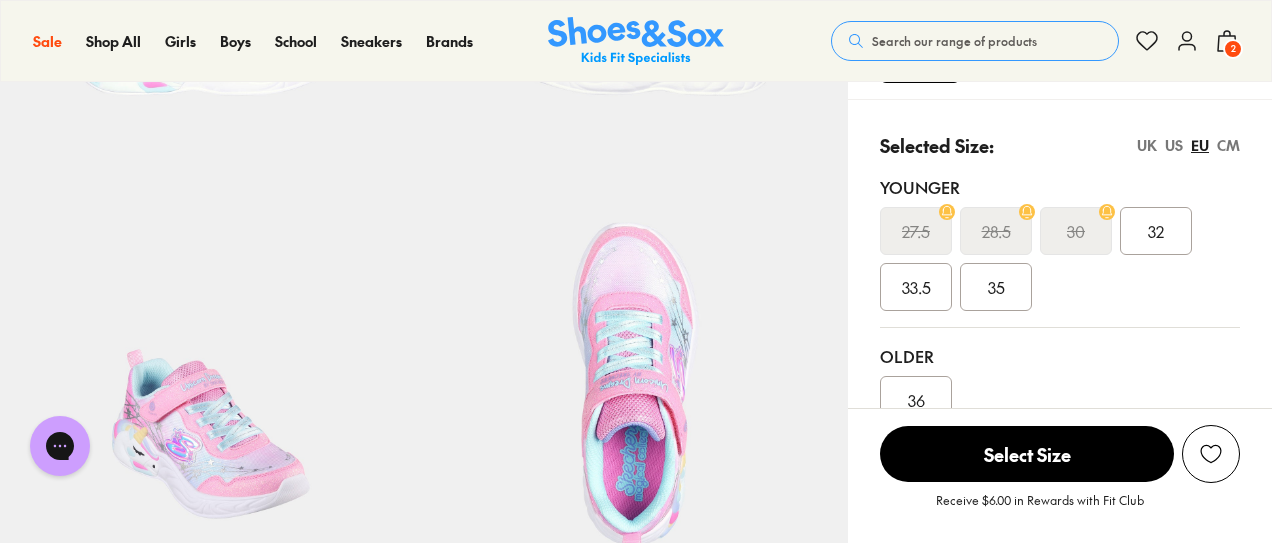 click on "32" at bounding box center (1156, 231) 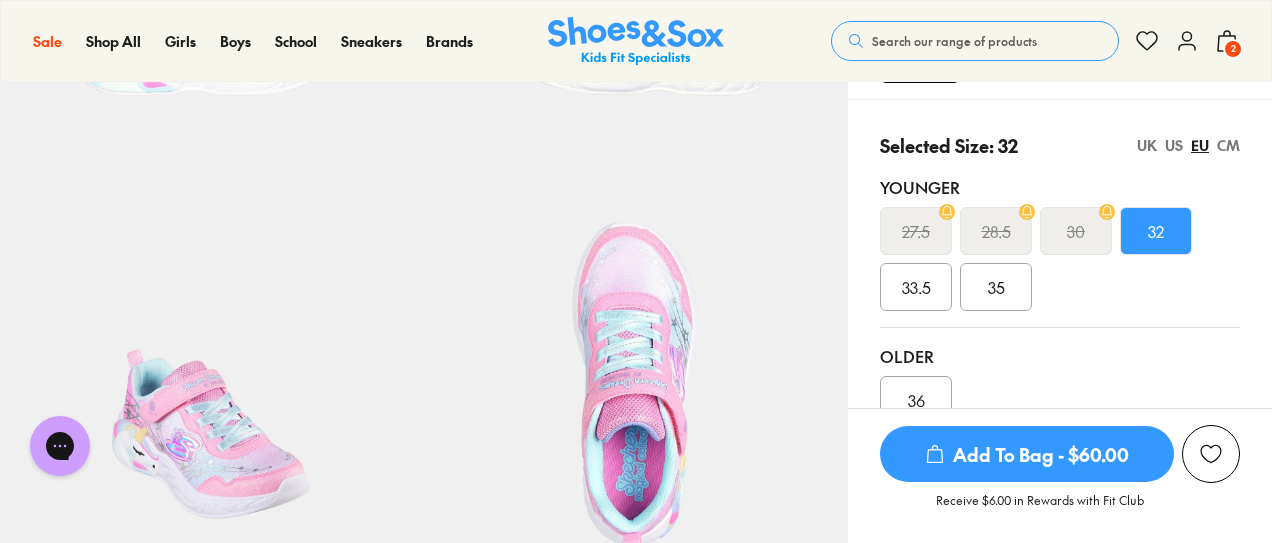 click on "Add To Bag - $60.00" at bounding box center [1027, 454] 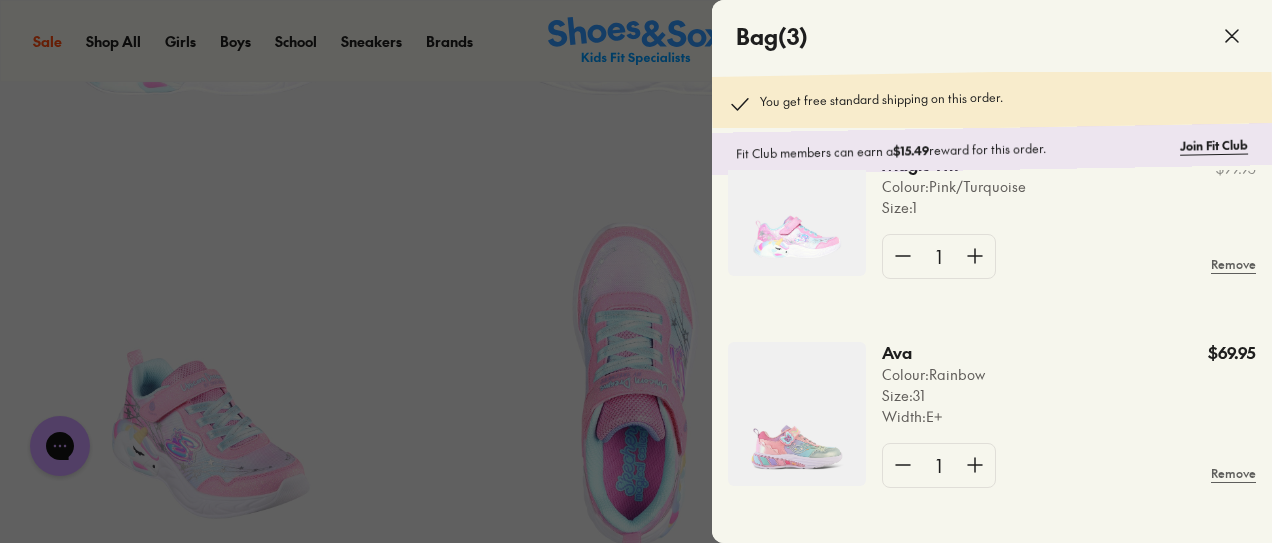 scroll, scrollTop: 80, scrollLeft: 0, axis: vertical 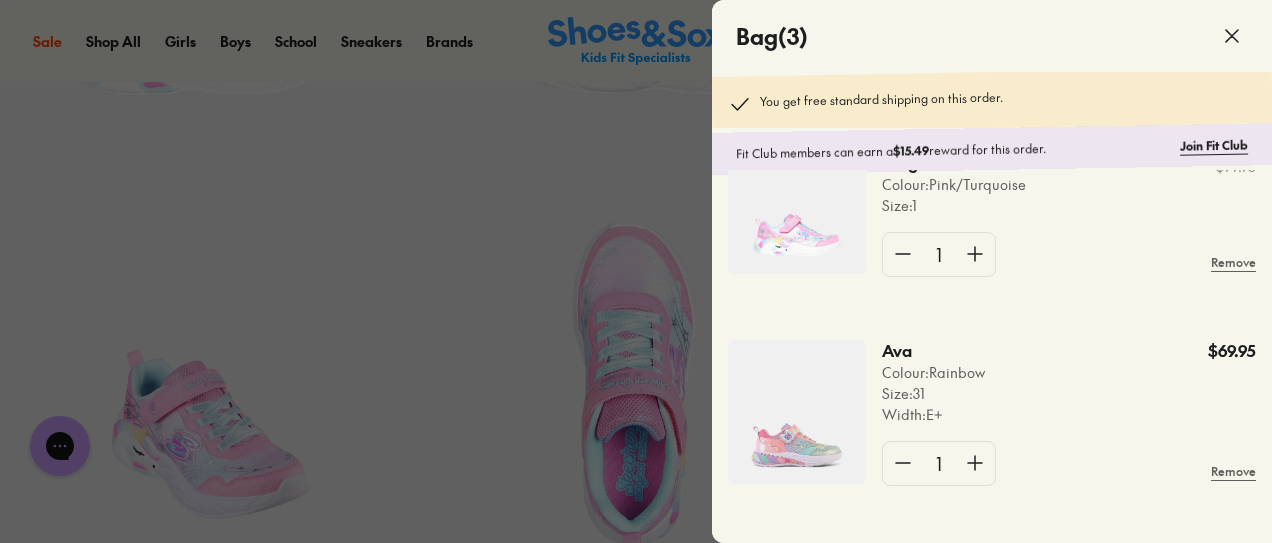 click 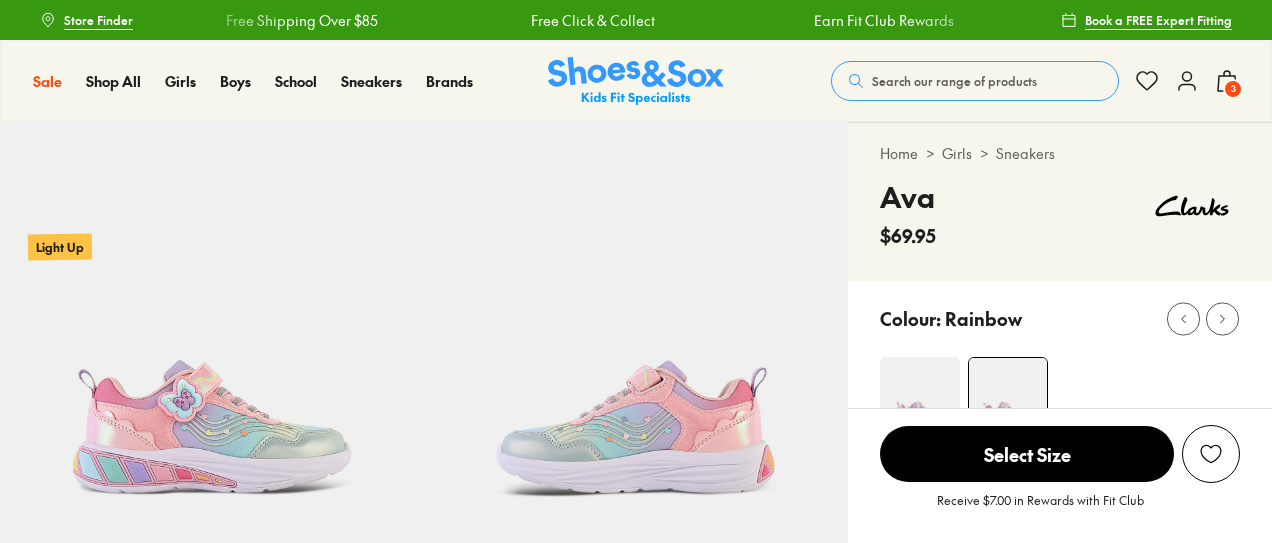 scroll, scrollTop: 0, scrollLeft: 0, axis: both 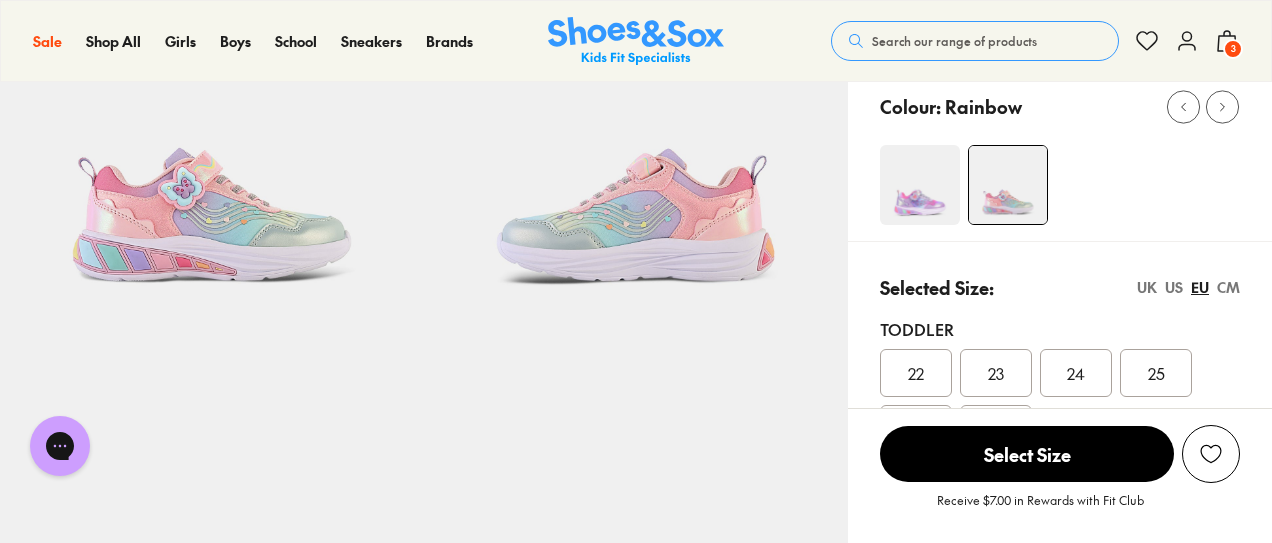 click at bounding box center (920, 185) 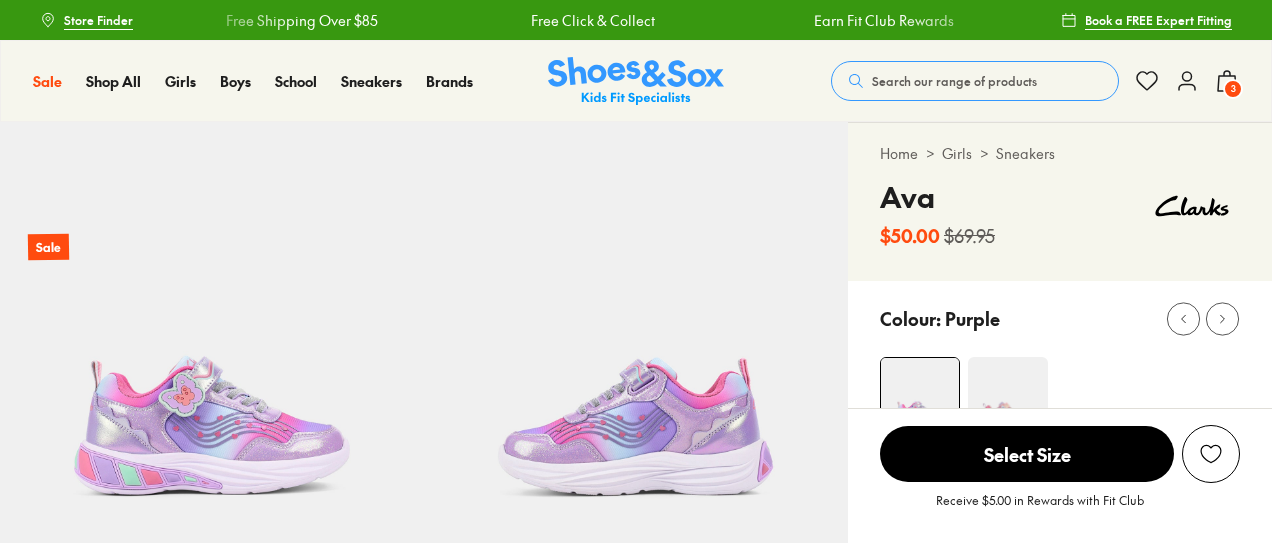 scroll, scrollTop: 0, scrollLeft: 0, axis: both 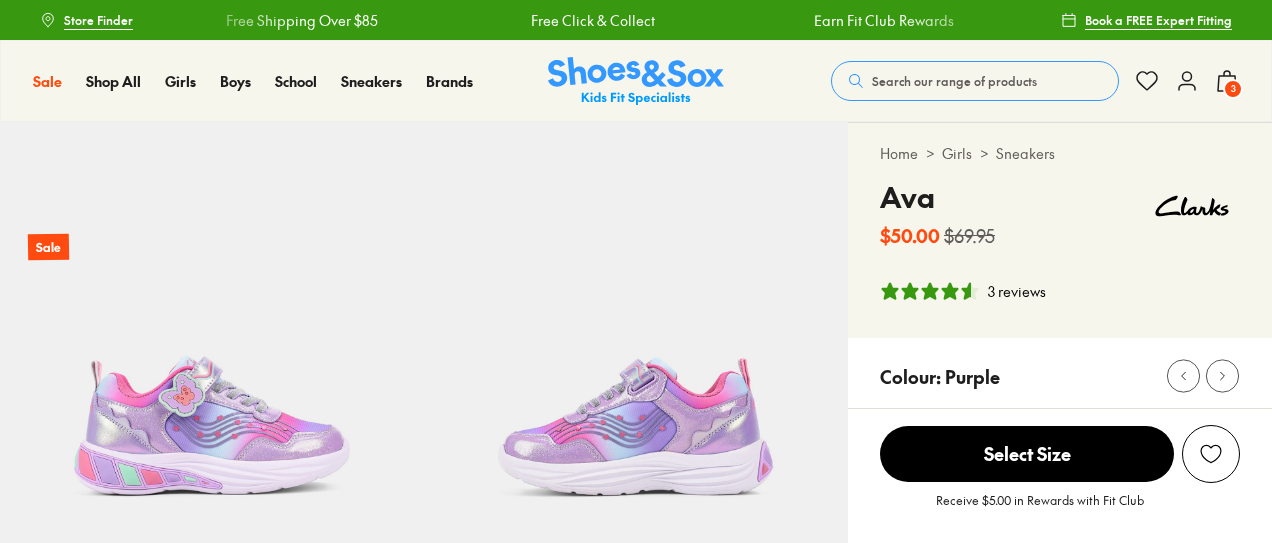 select on "*" 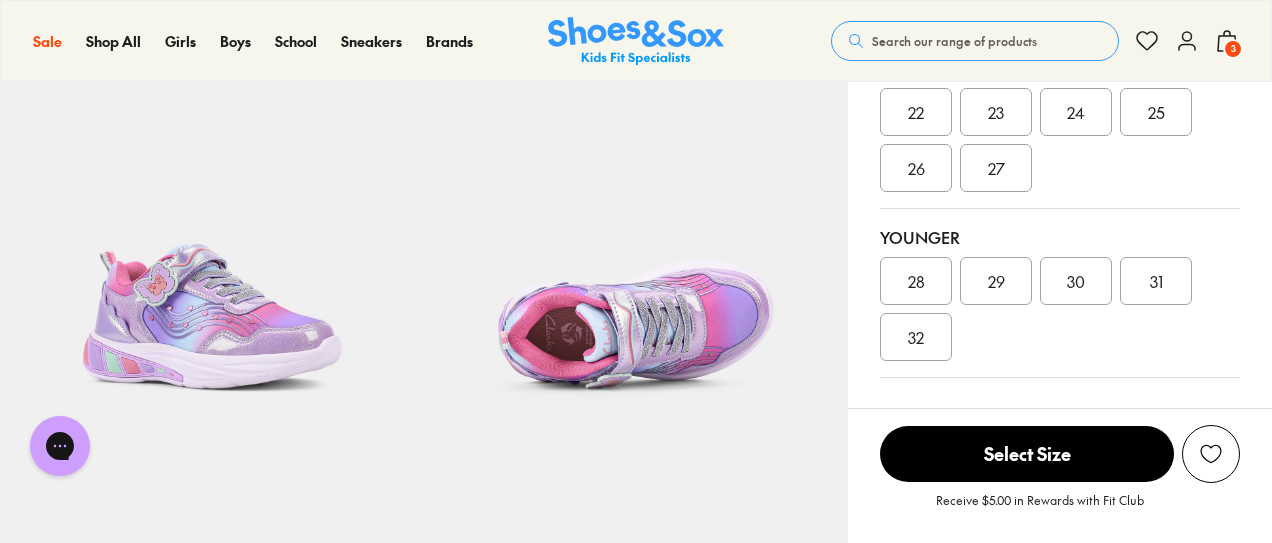 scroll, scrollTop: 536, scrollLeft: 0, axis: vertical 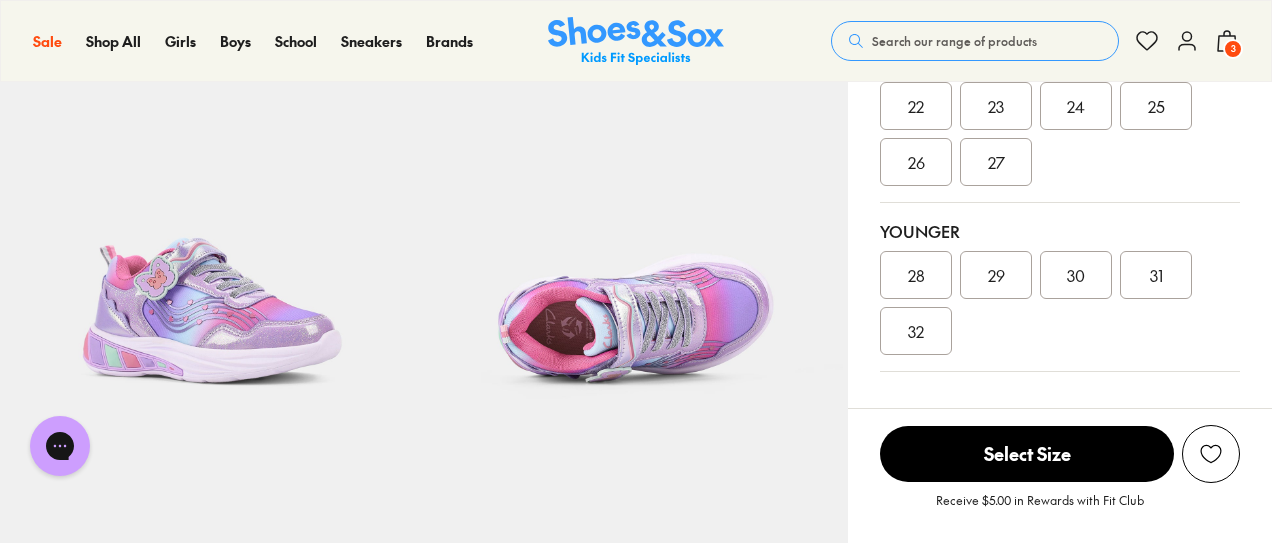 click on "30" at bounding box center [1076, 275] 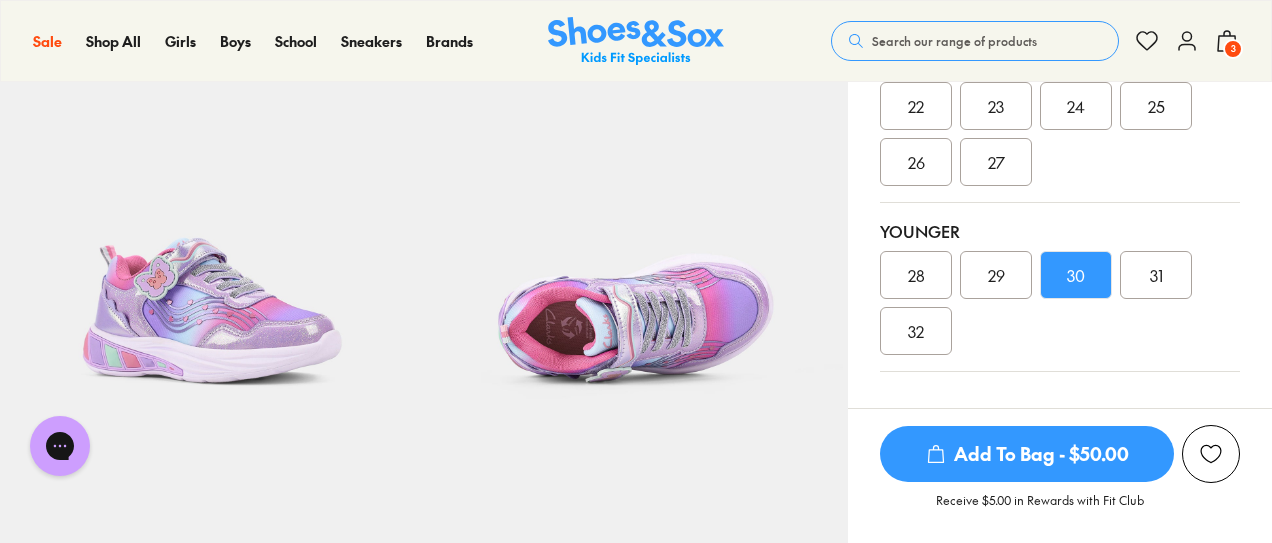 click on "Add To Bag - $50.00" at bounding box center (1027, 454) 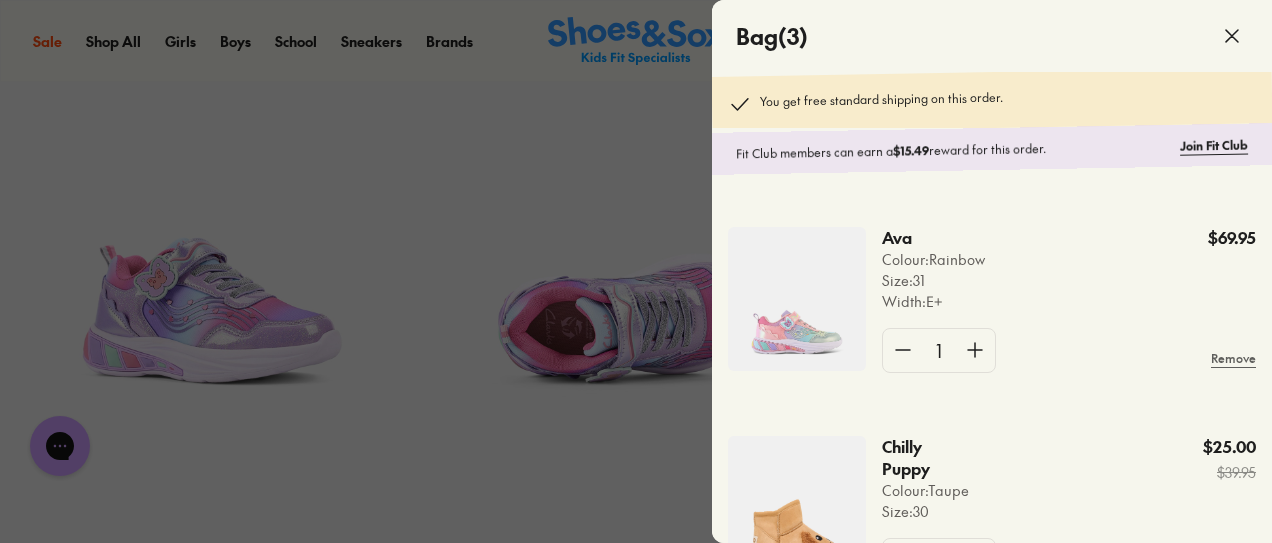 scroll, scrollTop: 192, scrollLeft: 0, axis: vertical 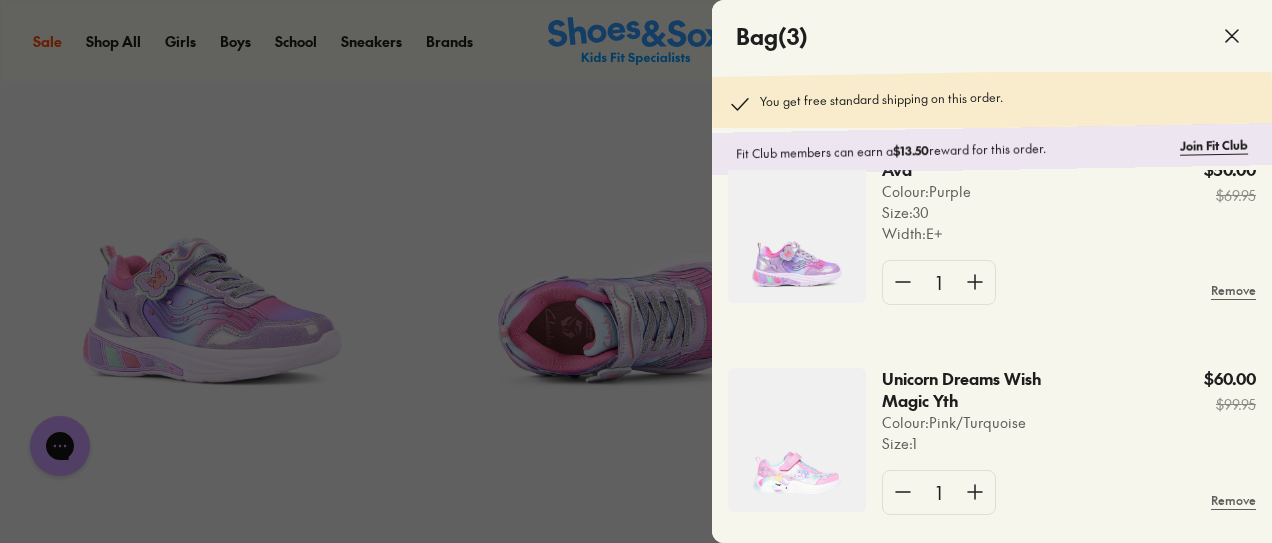 click 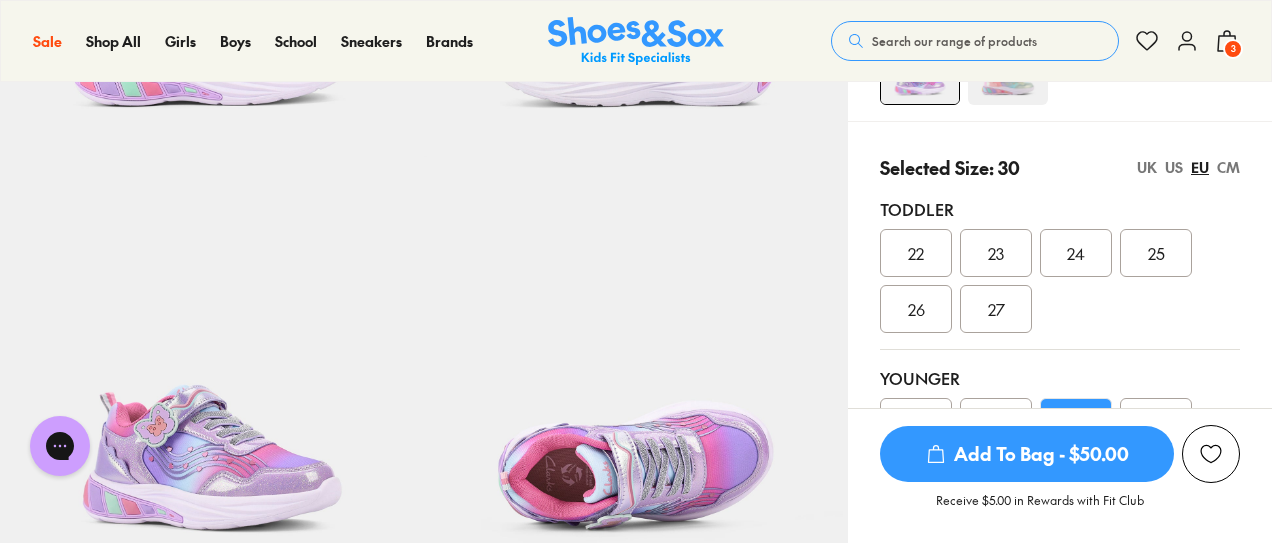 scroll, scrollTop: 378, scrollLeft: 0, axis: vertical 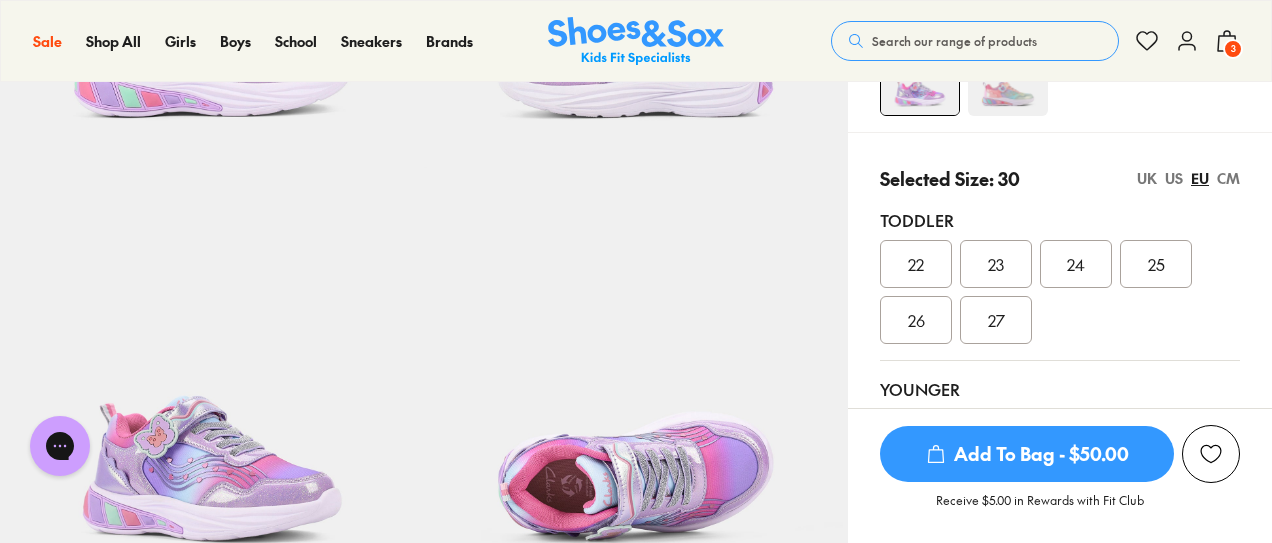 click on "3" at bounding box center [1233, 49] 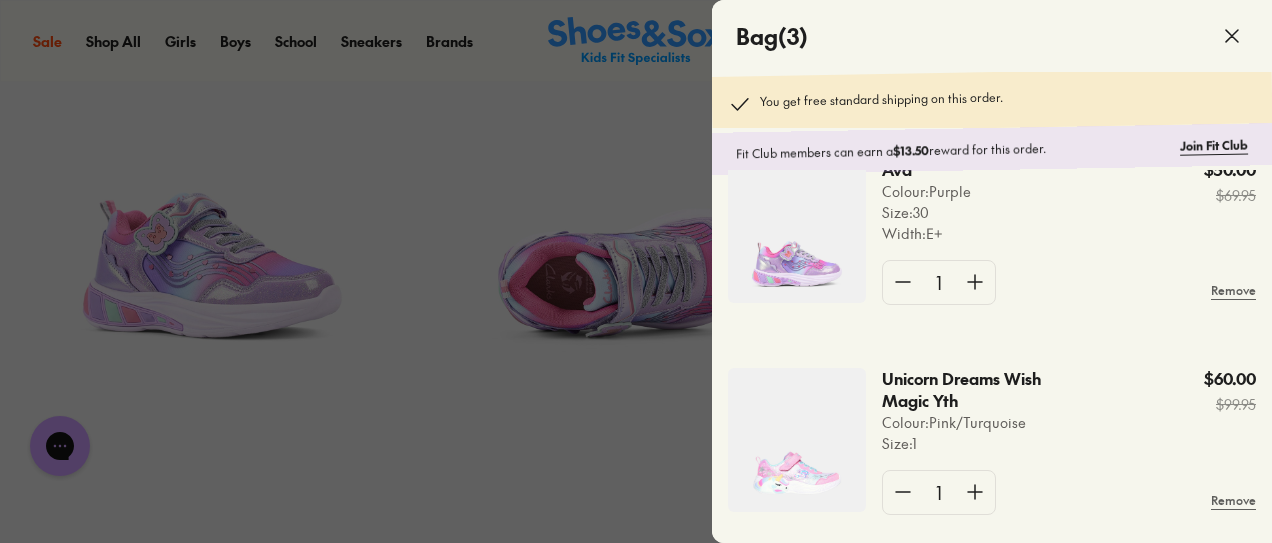 scroll, scrollTop: 615, scrollLeft: 0, axis: vertical 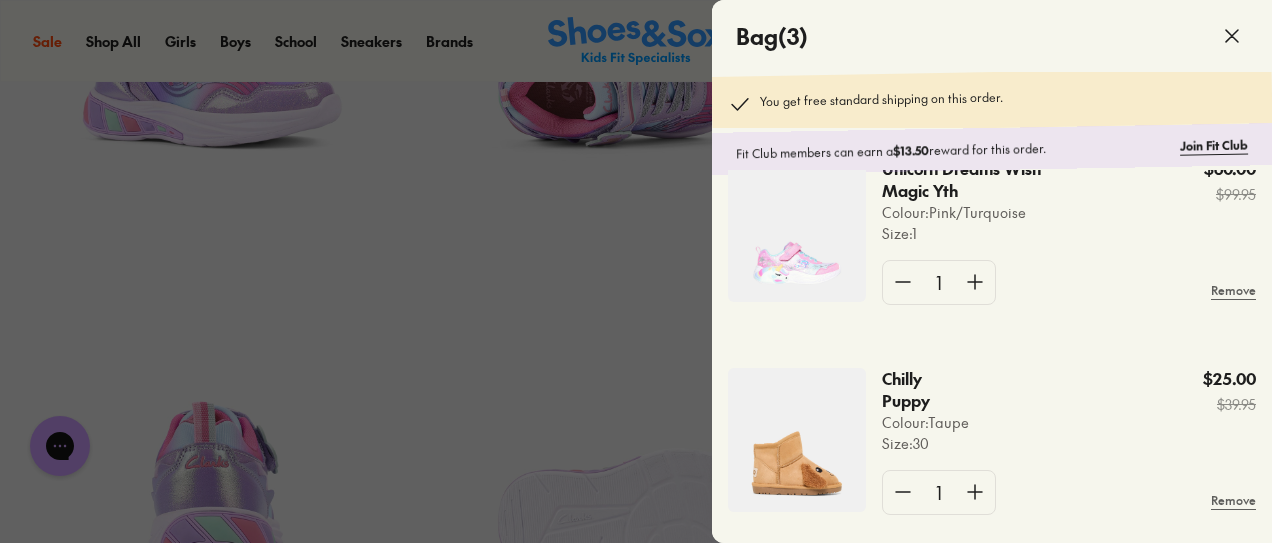click 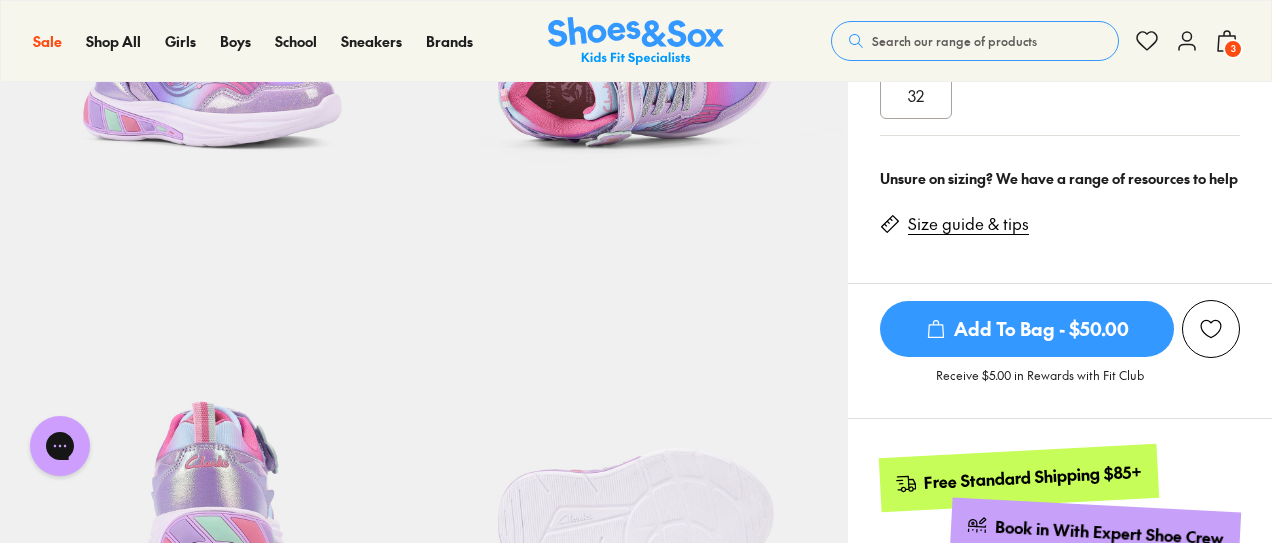 click on "3" at bounding box center [1233, 49] 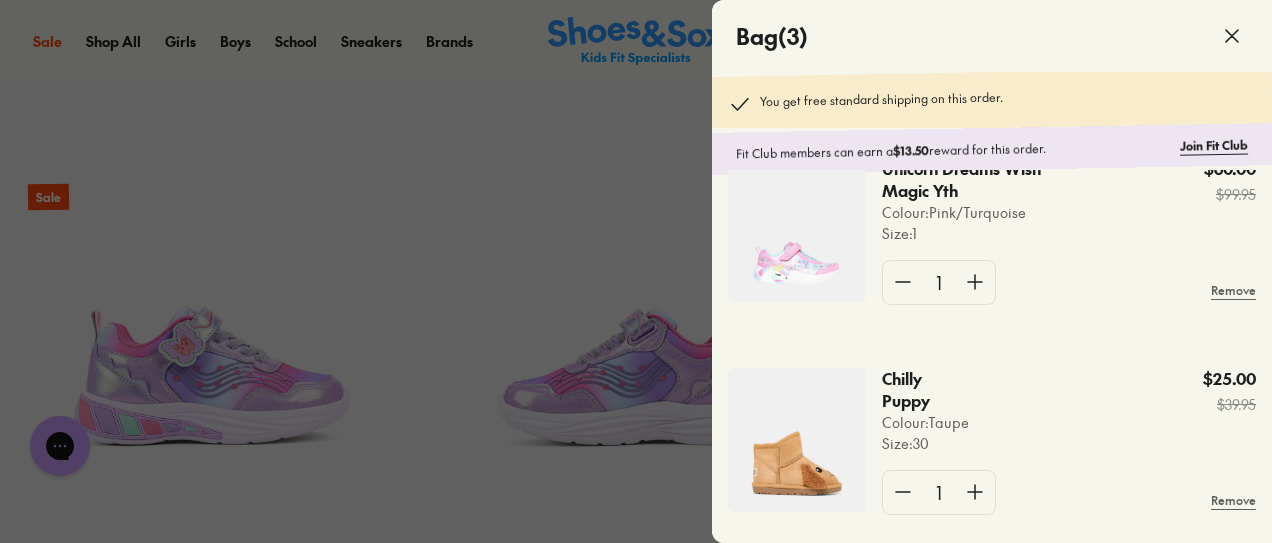 scroll, scrollTop: 33, scrollLeft: 0, axis: vertical 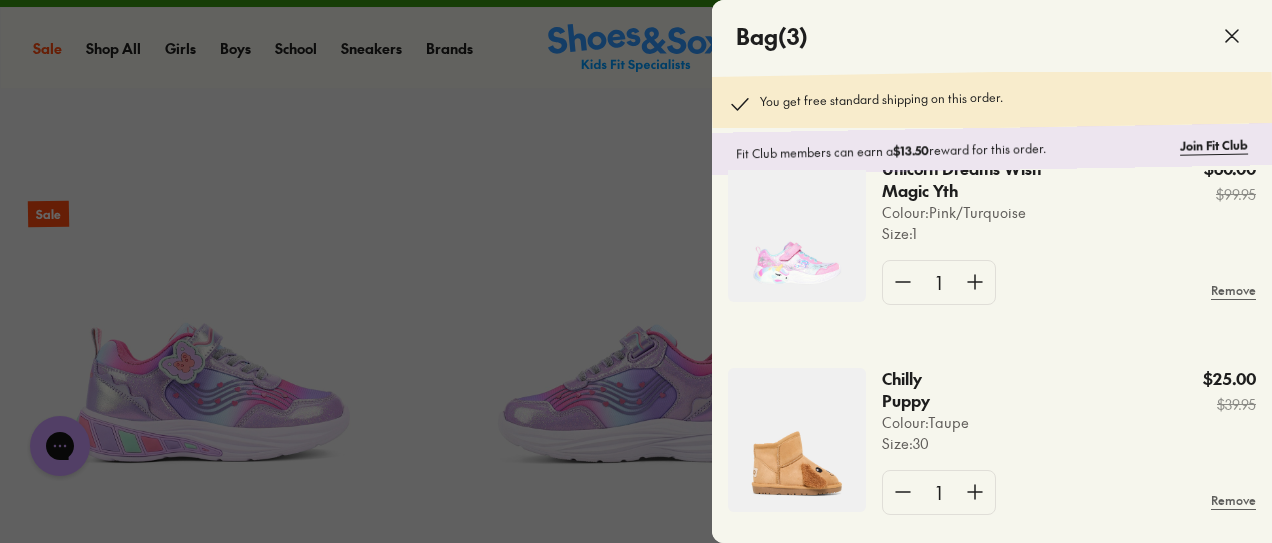 click 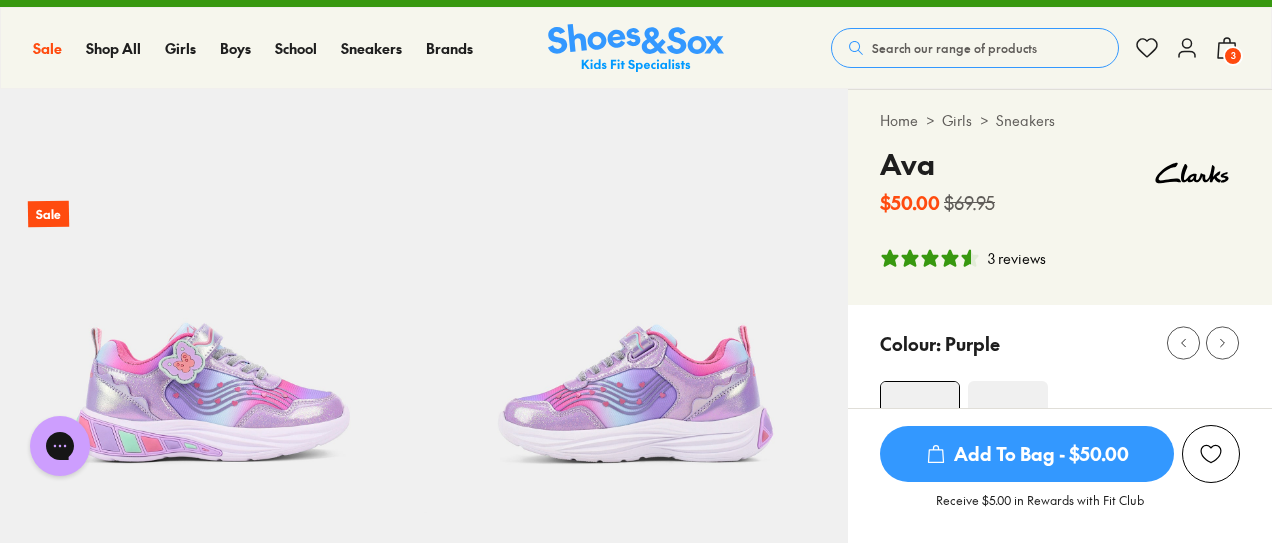 click on "3" at bounding box center (1233, 56) 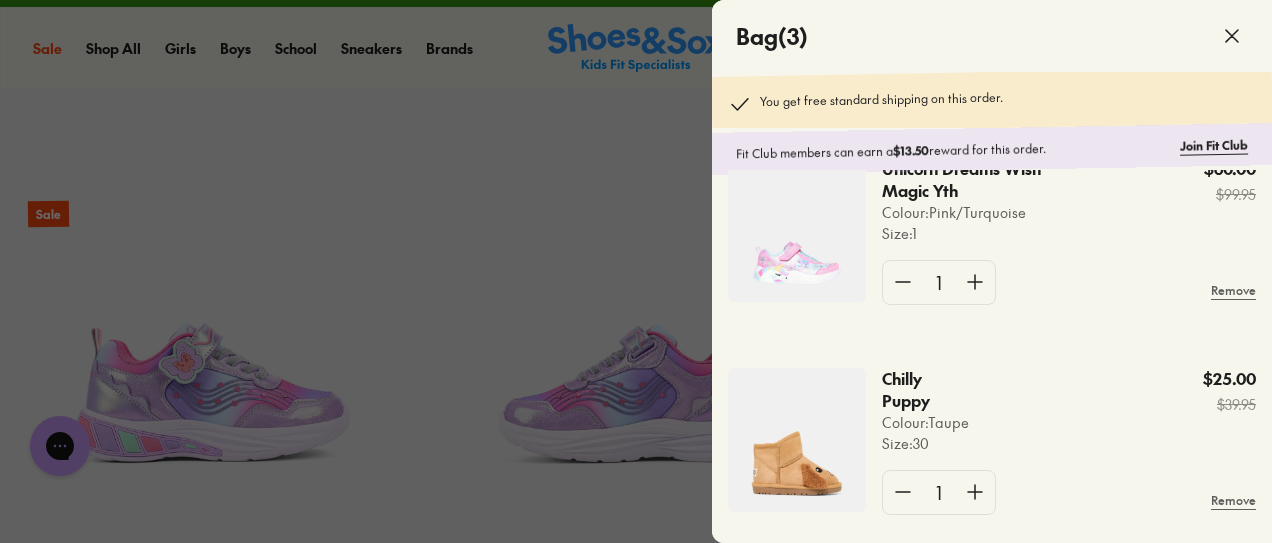 click on "You get free standard shipping on this order." 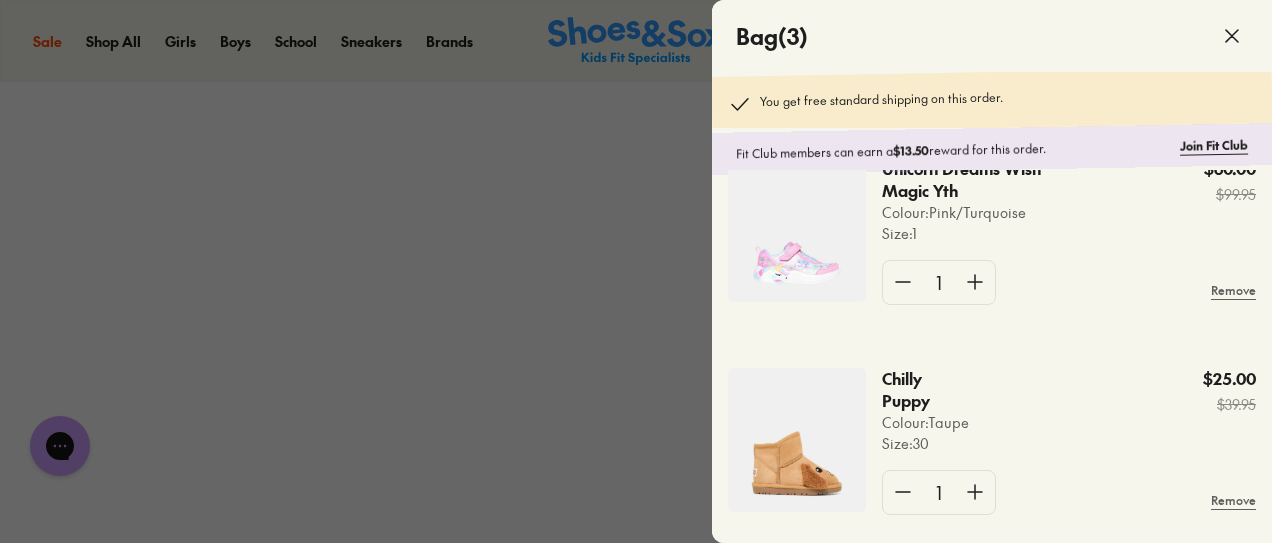 scroll, scrollTop: 1495, scrollLeft: 0, axis: vertical 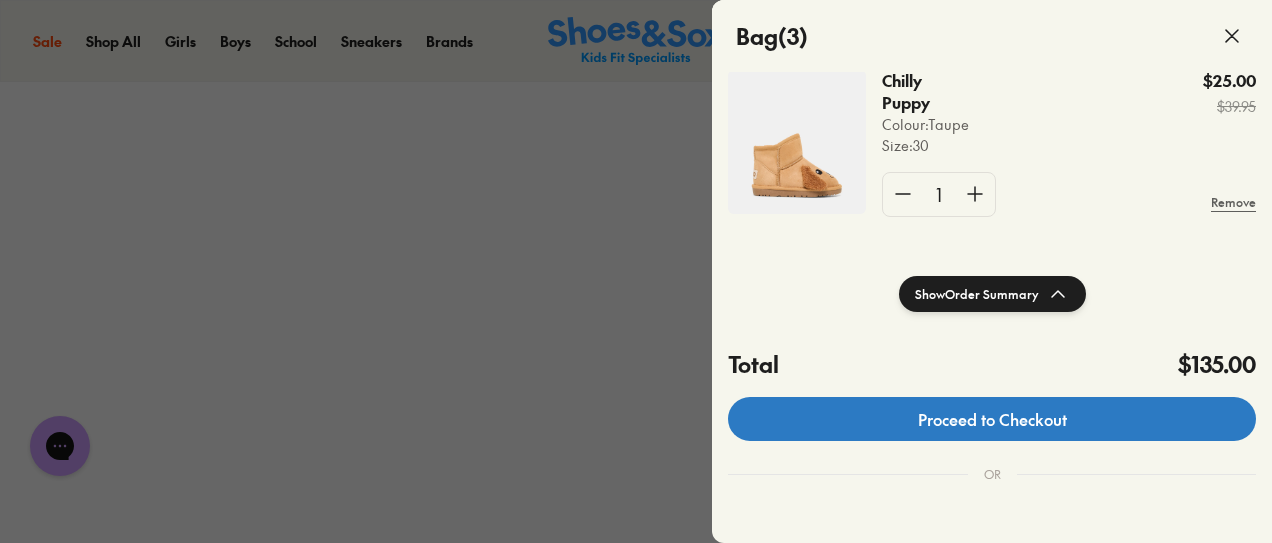 click on "Proceed to Checkout" 